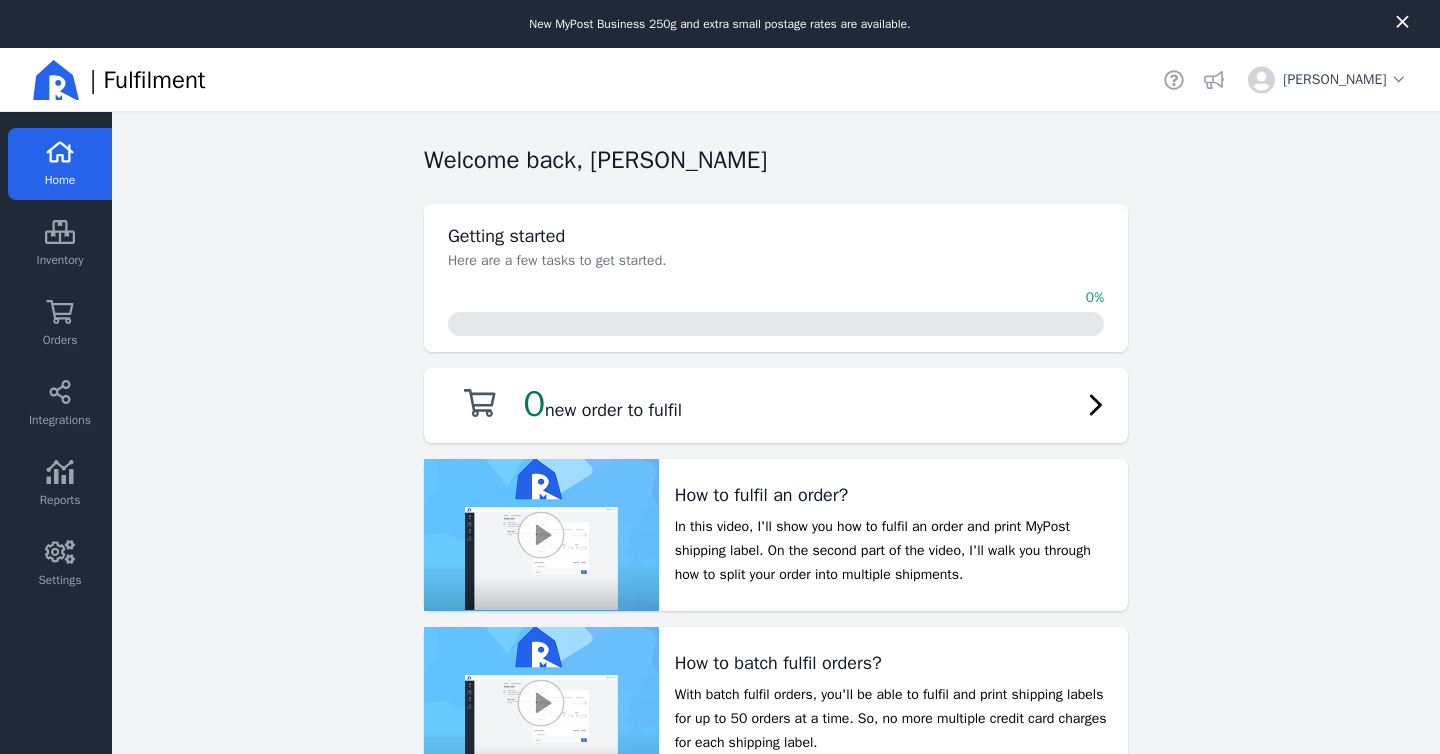 scroll, scrollTop: 0, scrollLeft: 0, axis: both 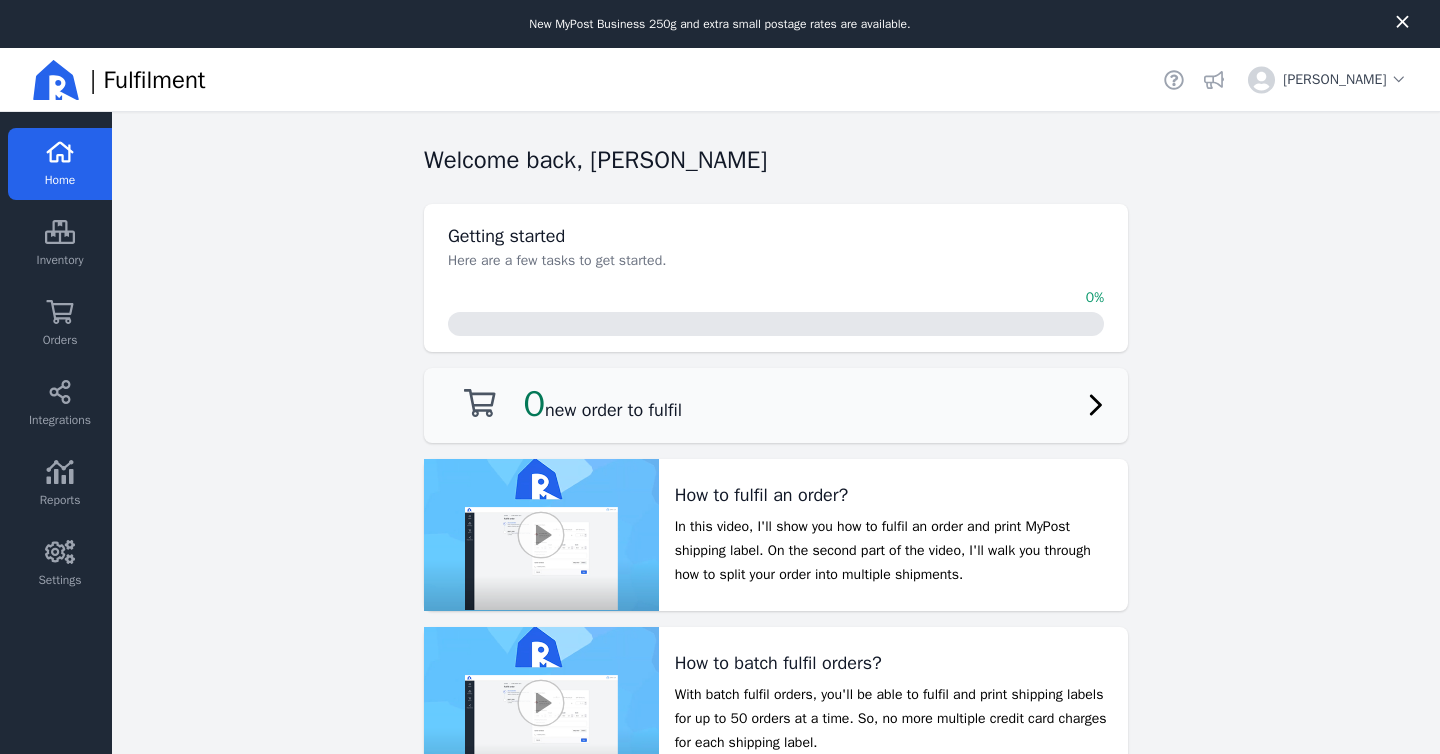 click on "0  new order to fulfil" 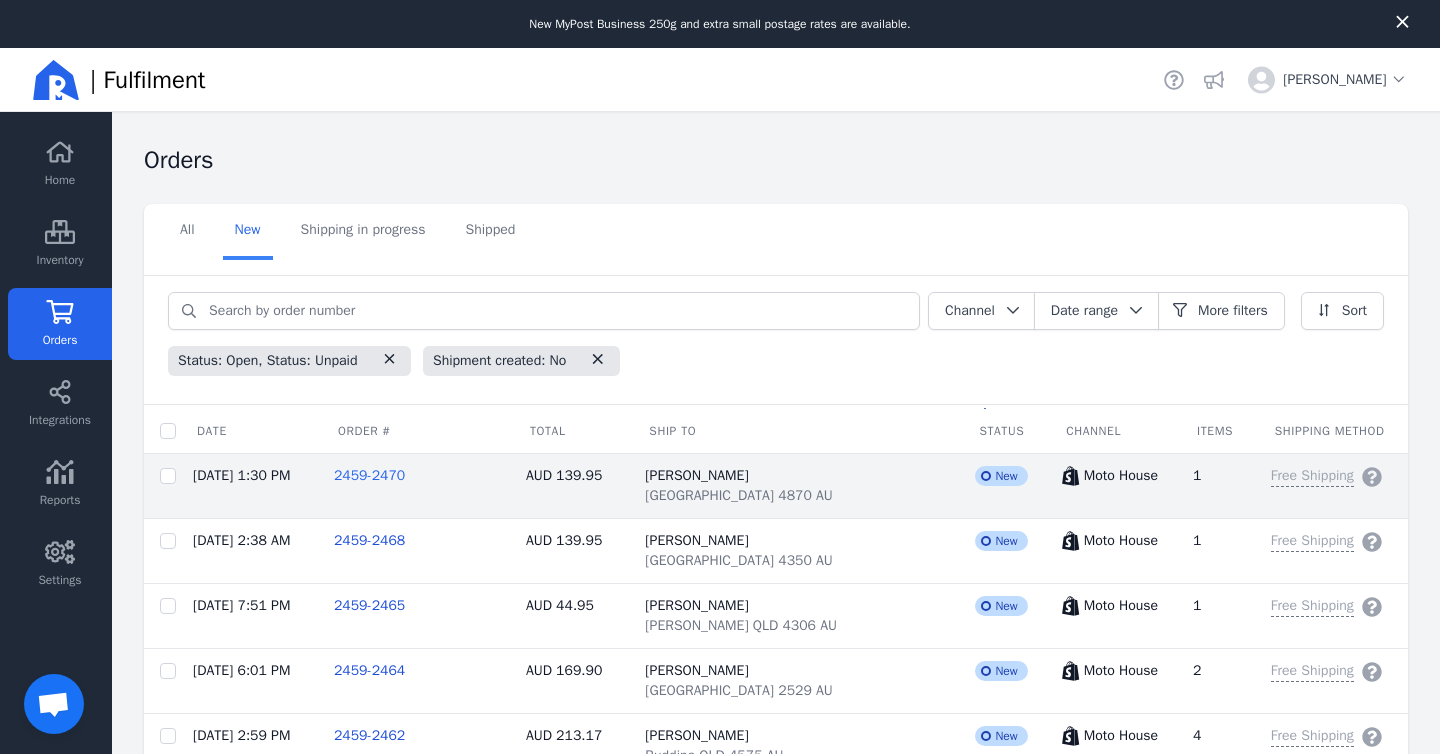 click on "2459-2470" 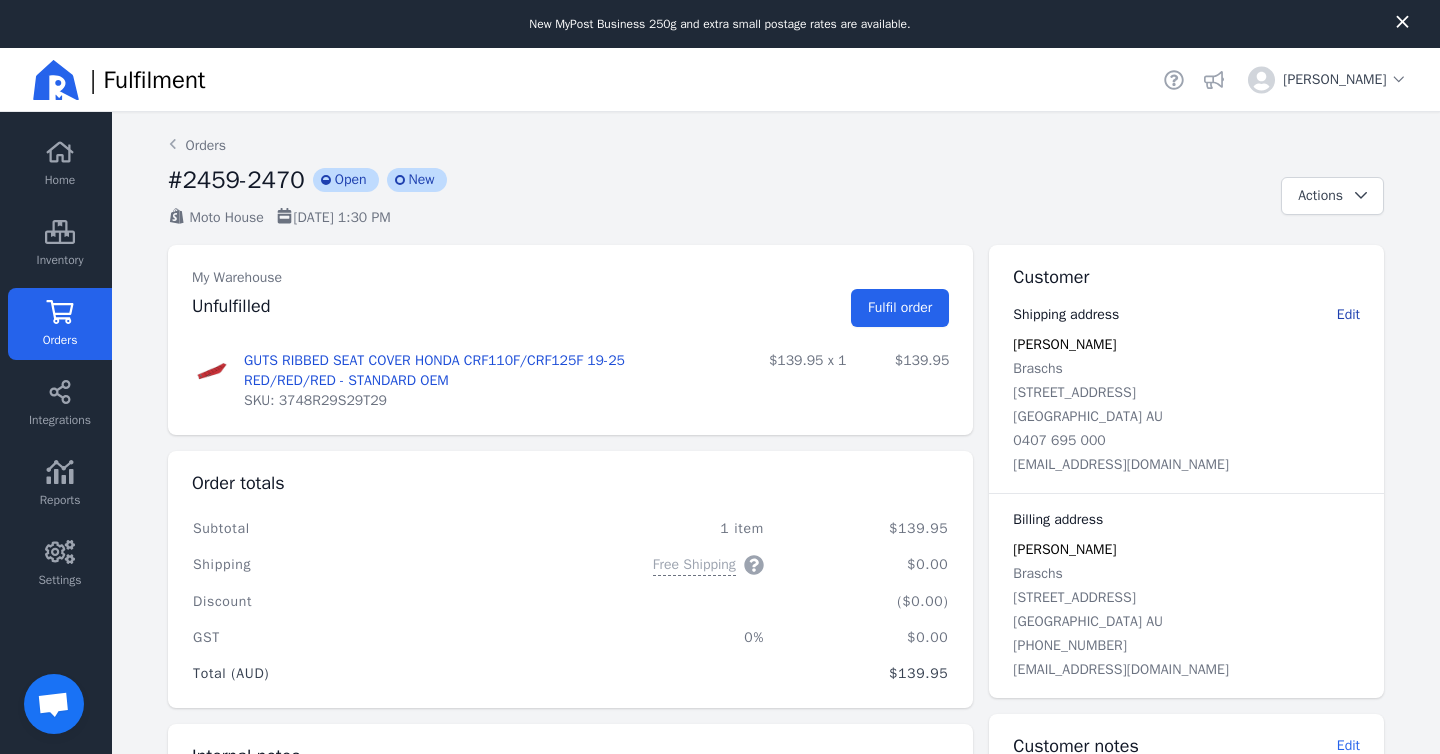 click on "Edit" at bounding box center [1348, 314] 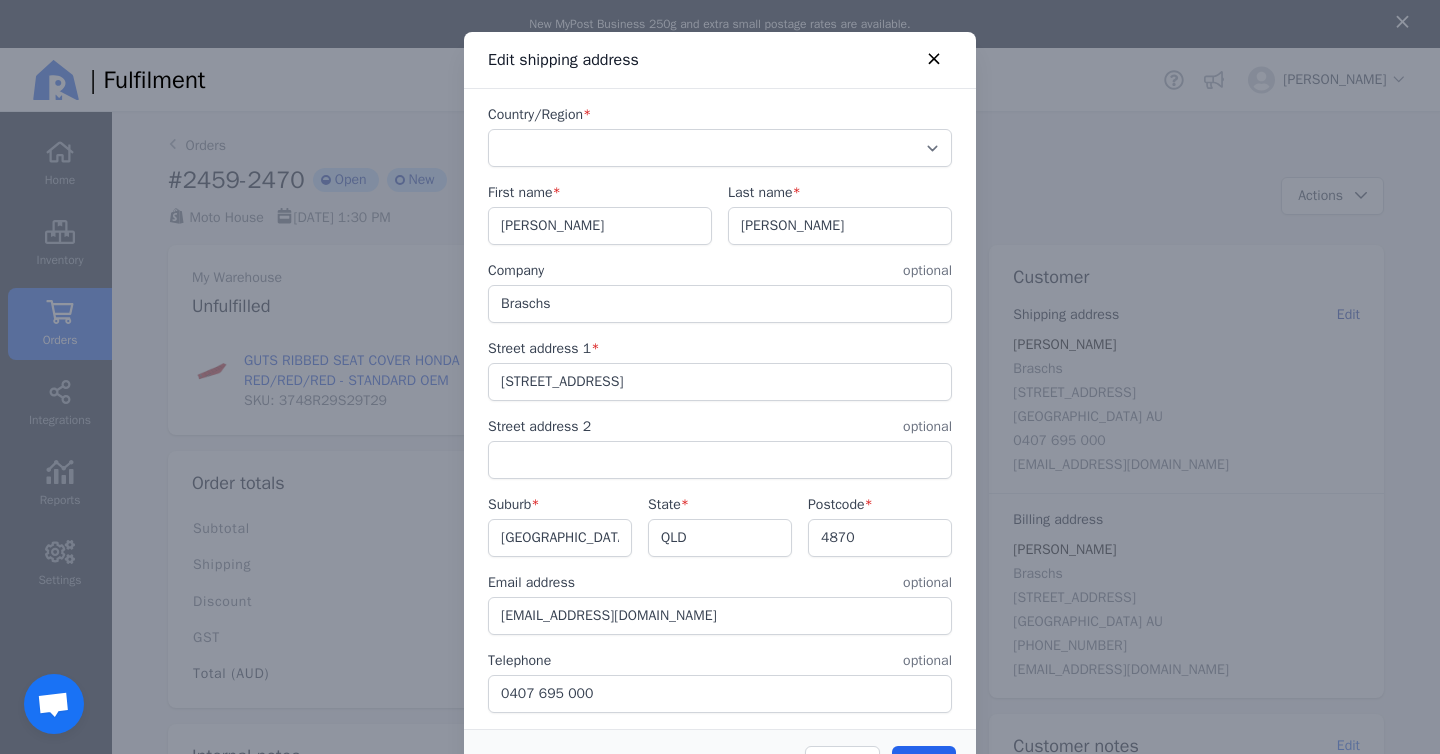 select on "AU" 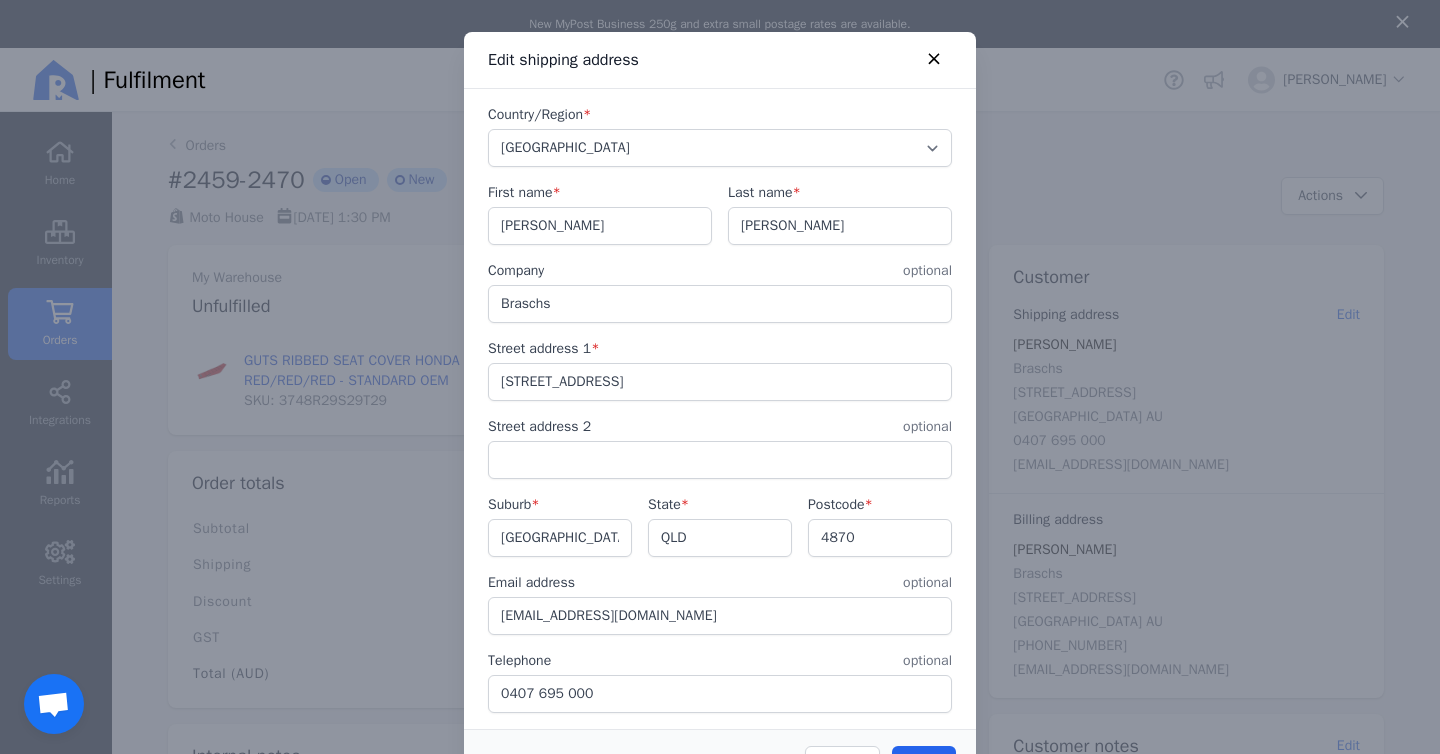 click at bounding box center [720, 377] 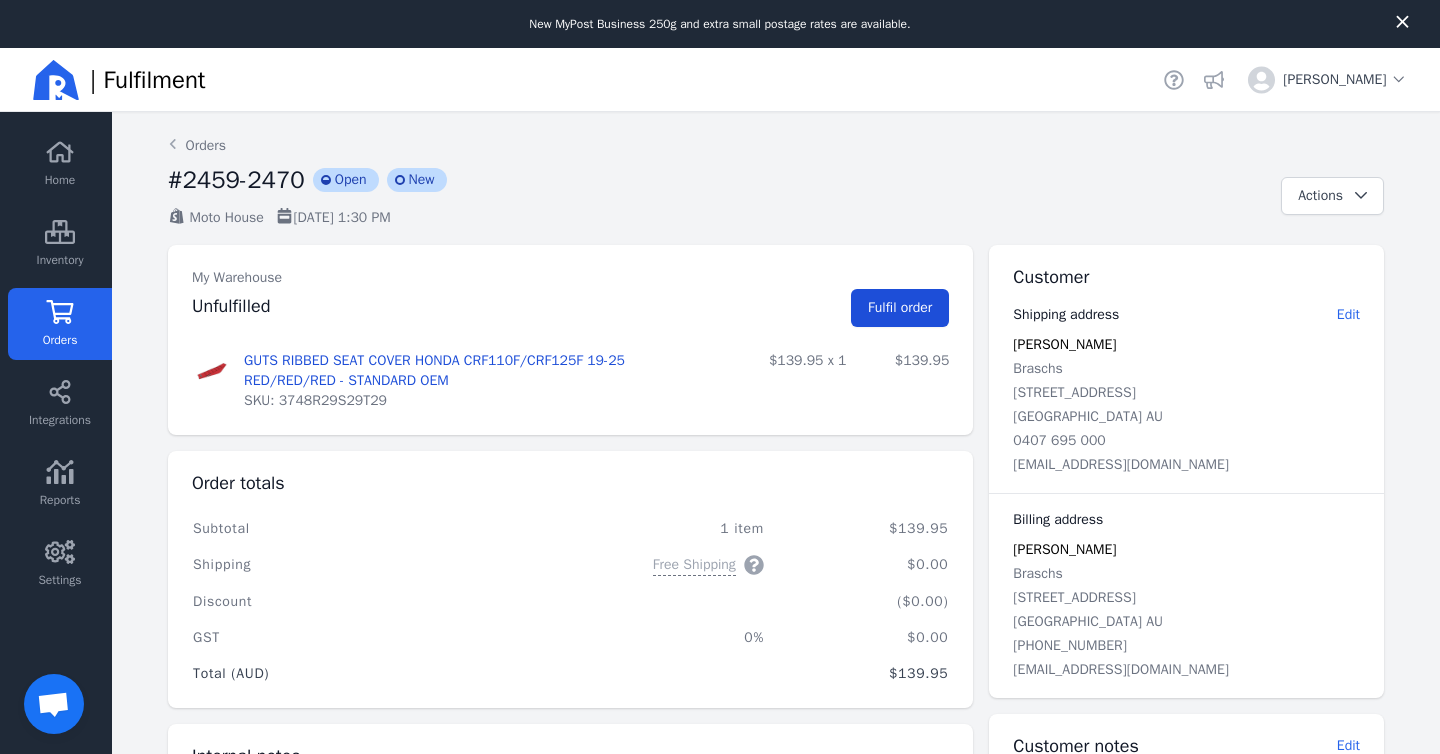 click on "Fulfil order" at bounding box center [900, 307] 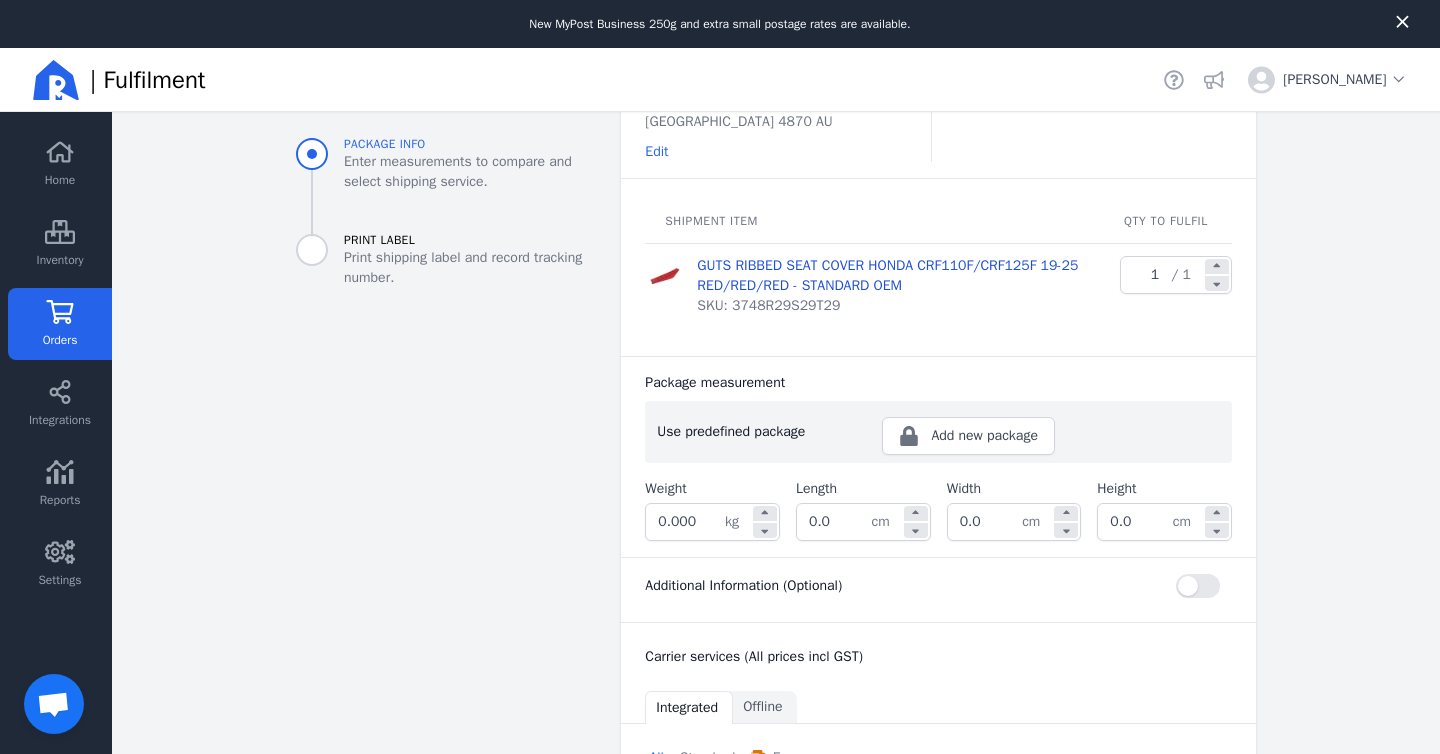 scroll, scrollTop: 346, scrollLeft: 0, axis: vertical 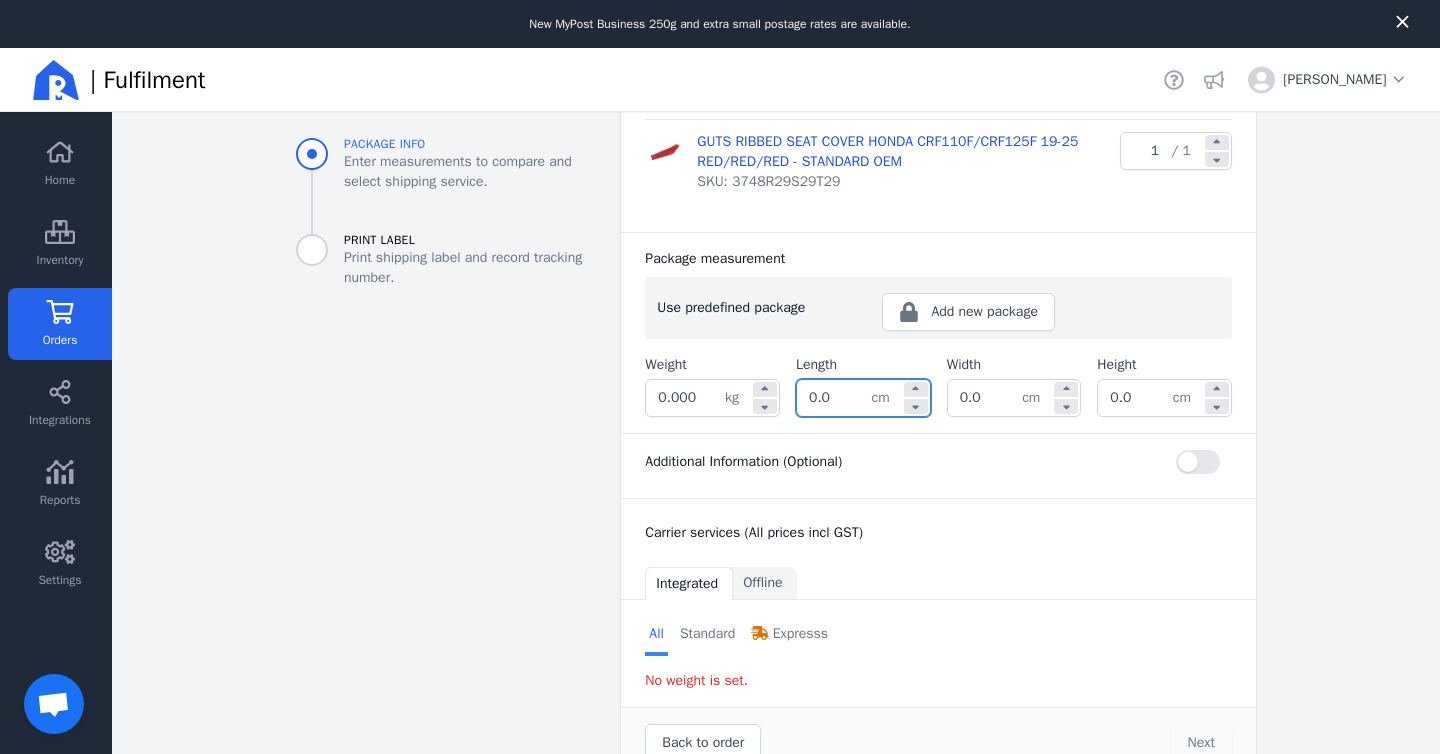 click on "0.0" 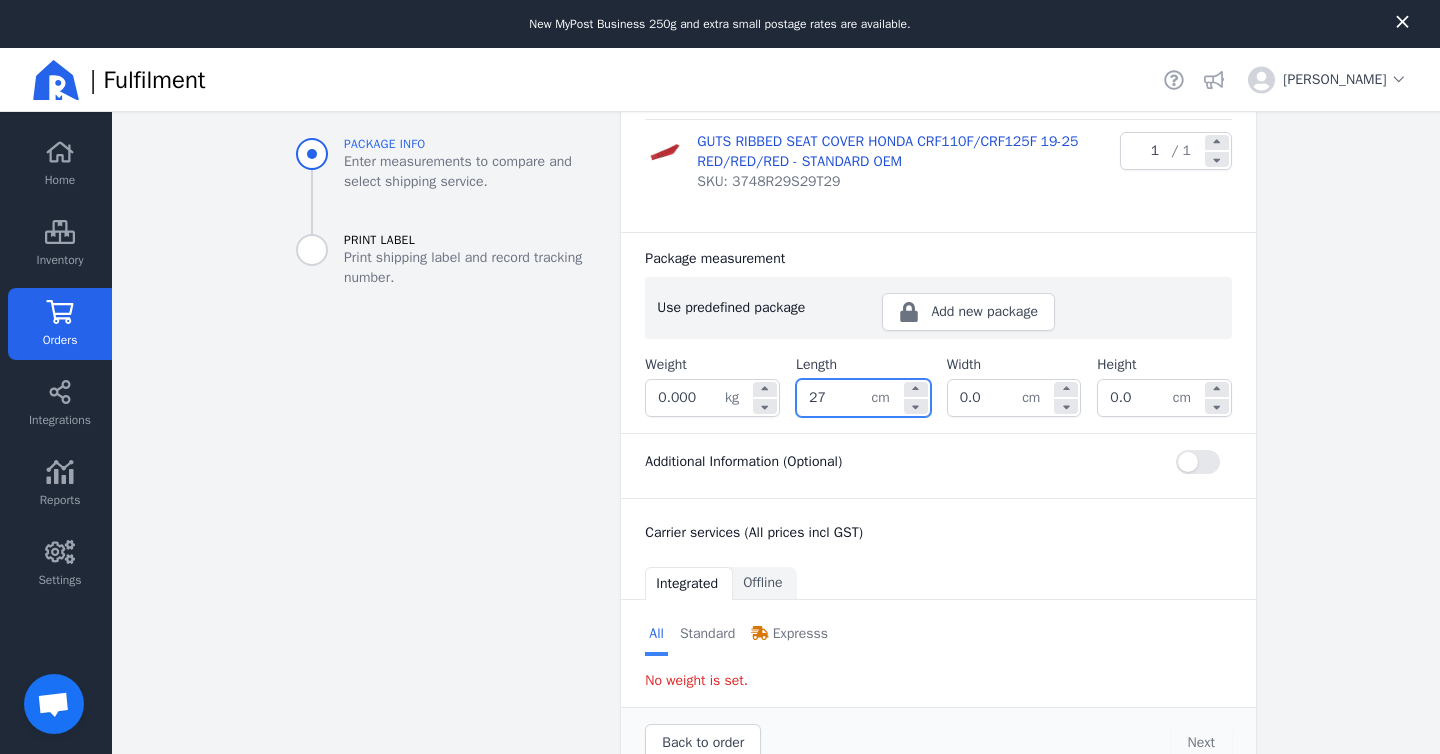 type on "27.0" 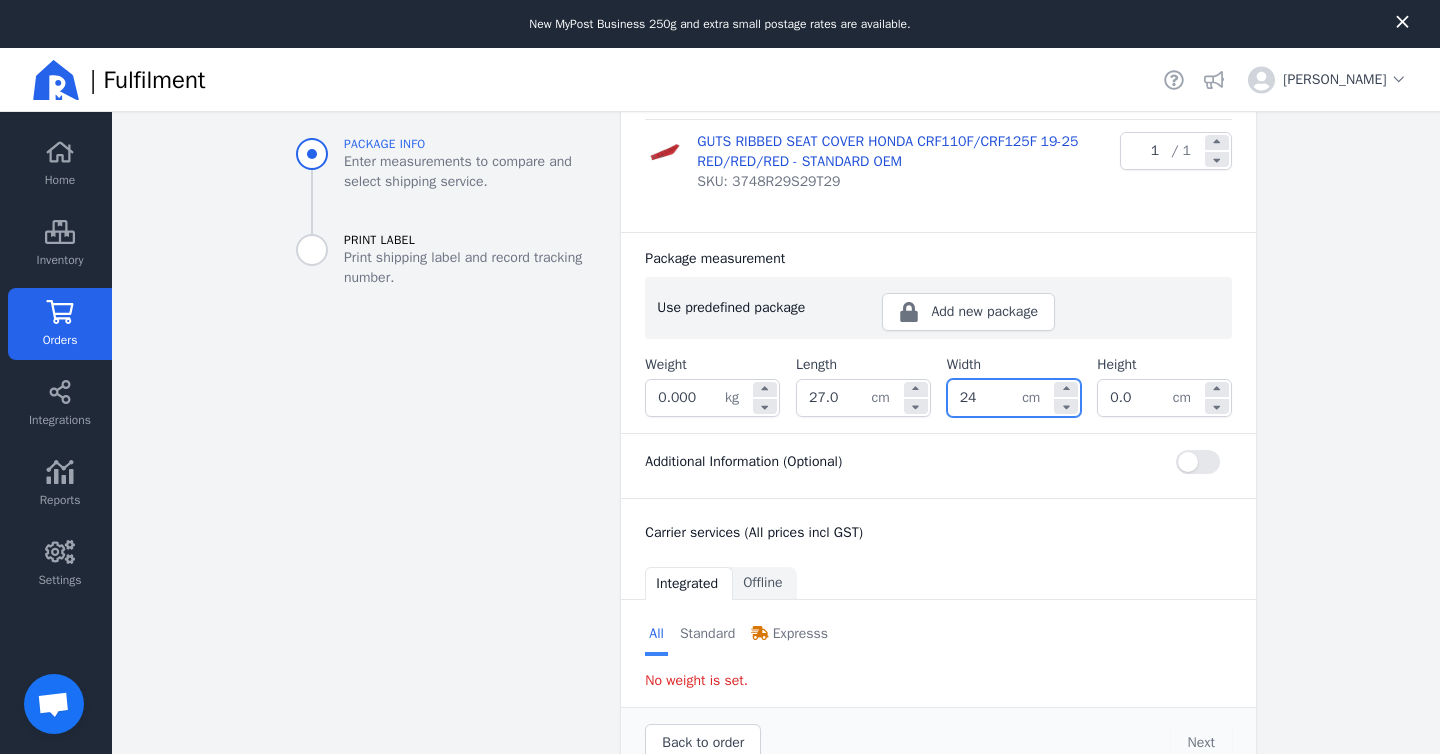 type on "24.0" 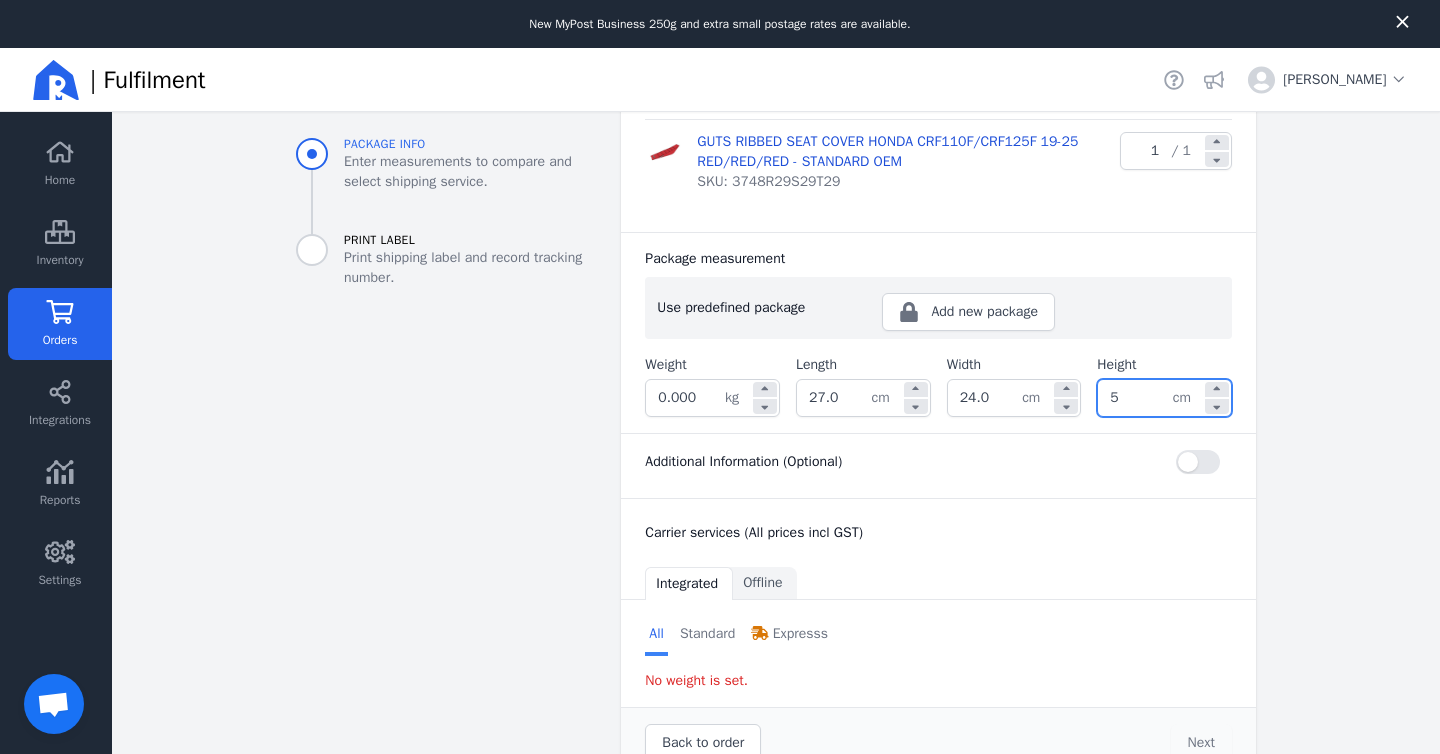 type on "5.0" 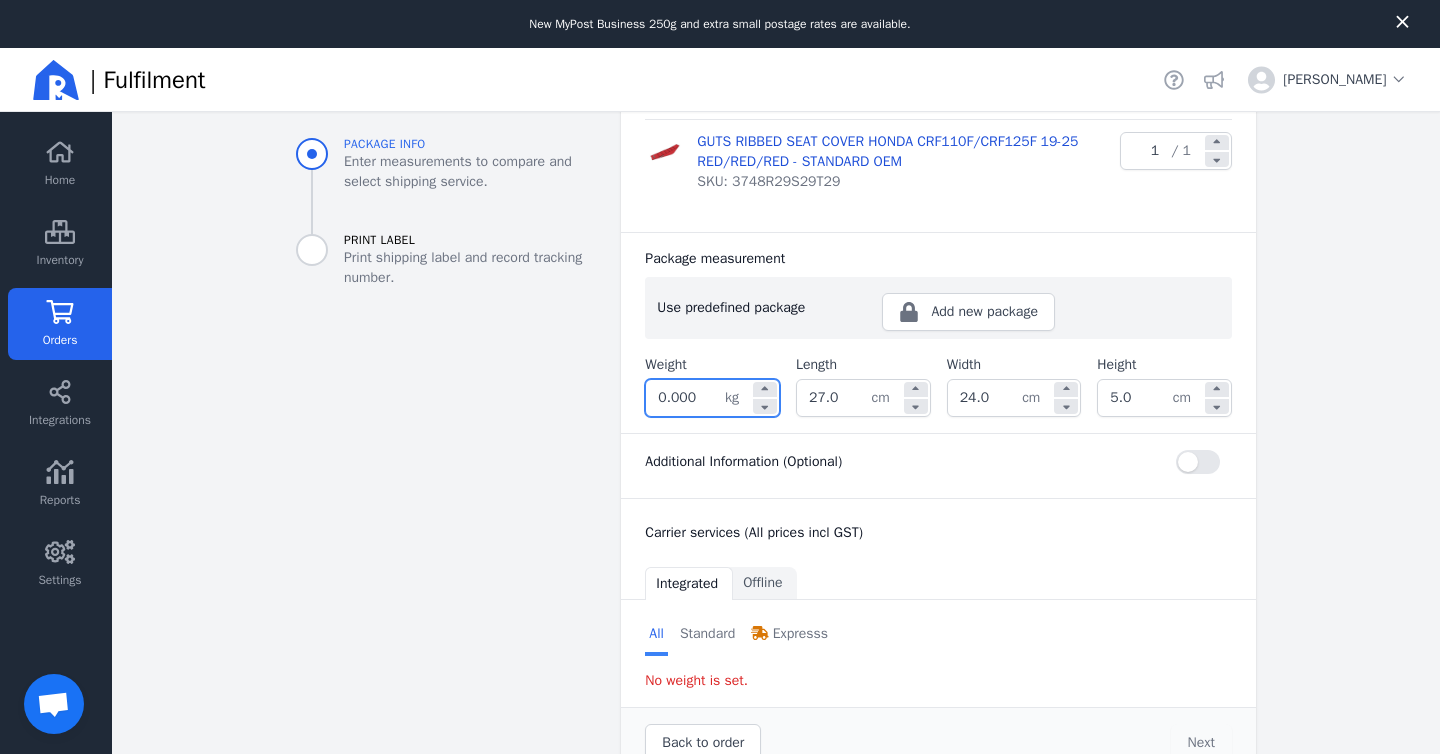 click on "0.000" 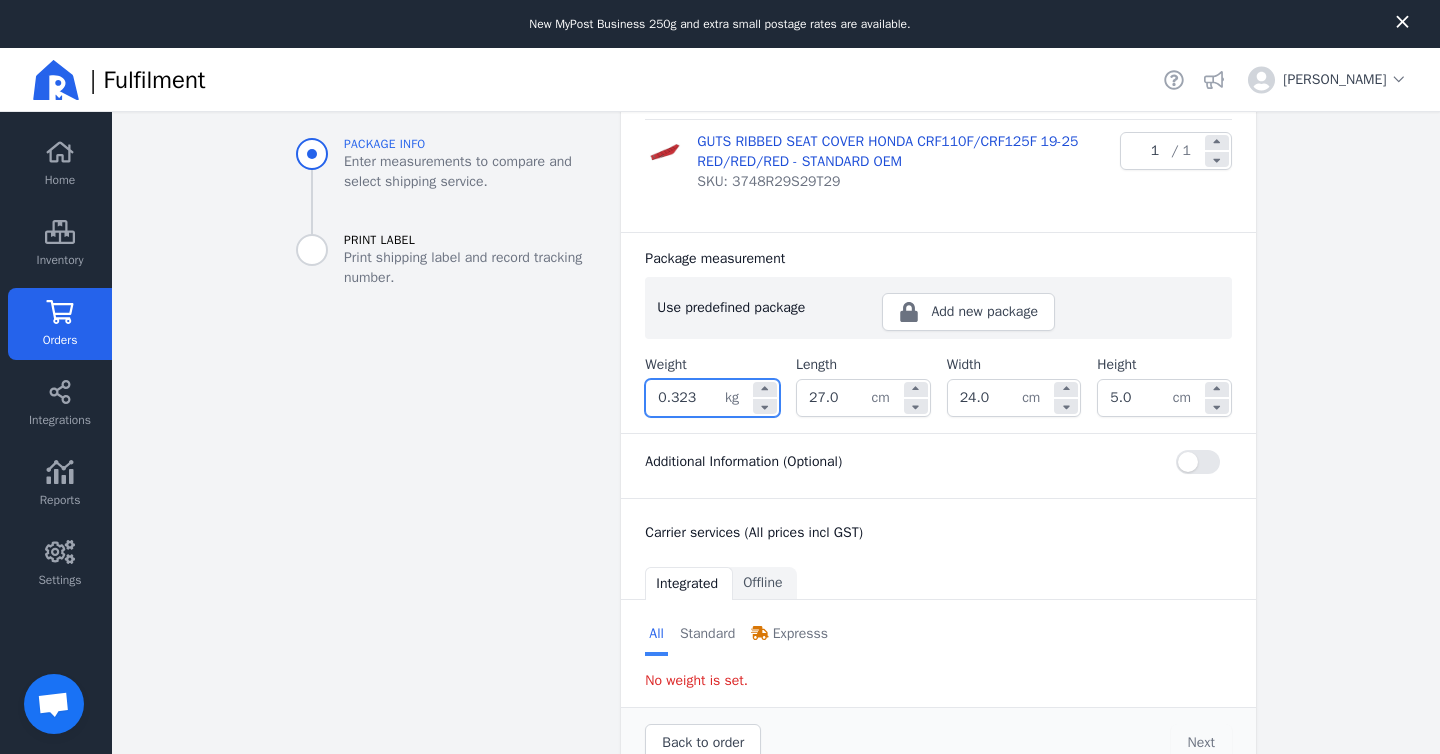 type on "0.323" 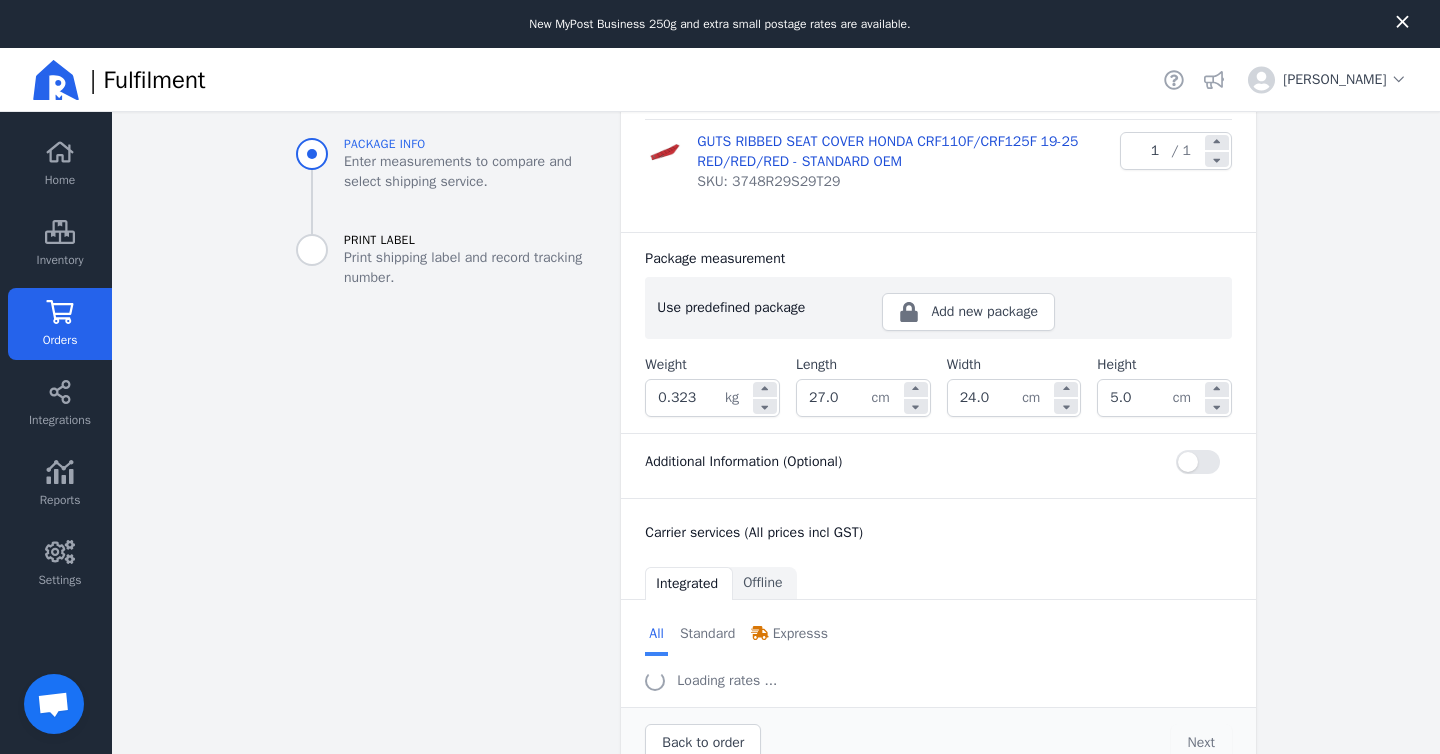scroll, scrollTop: 48, scrollLeft: 0, axis: vertical 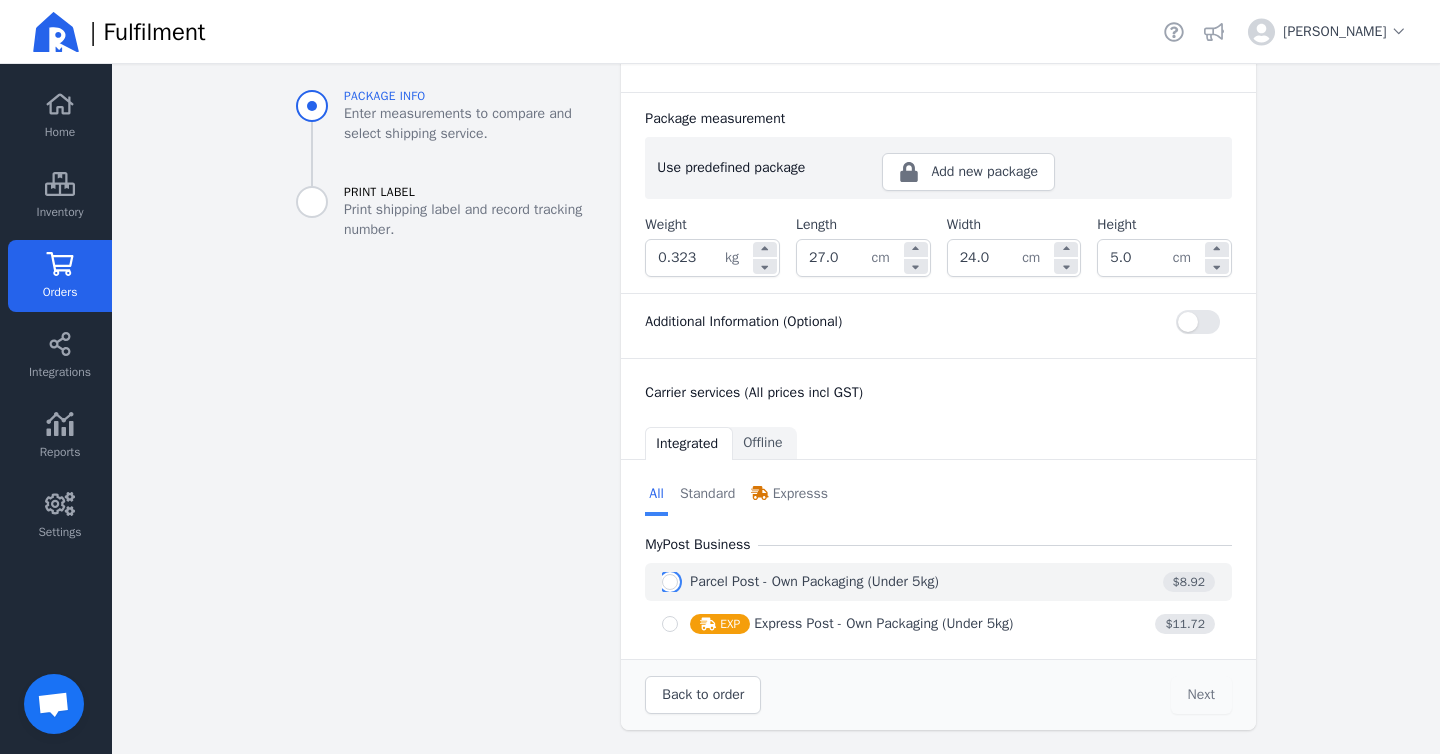 click at bounding box center [670, 582] 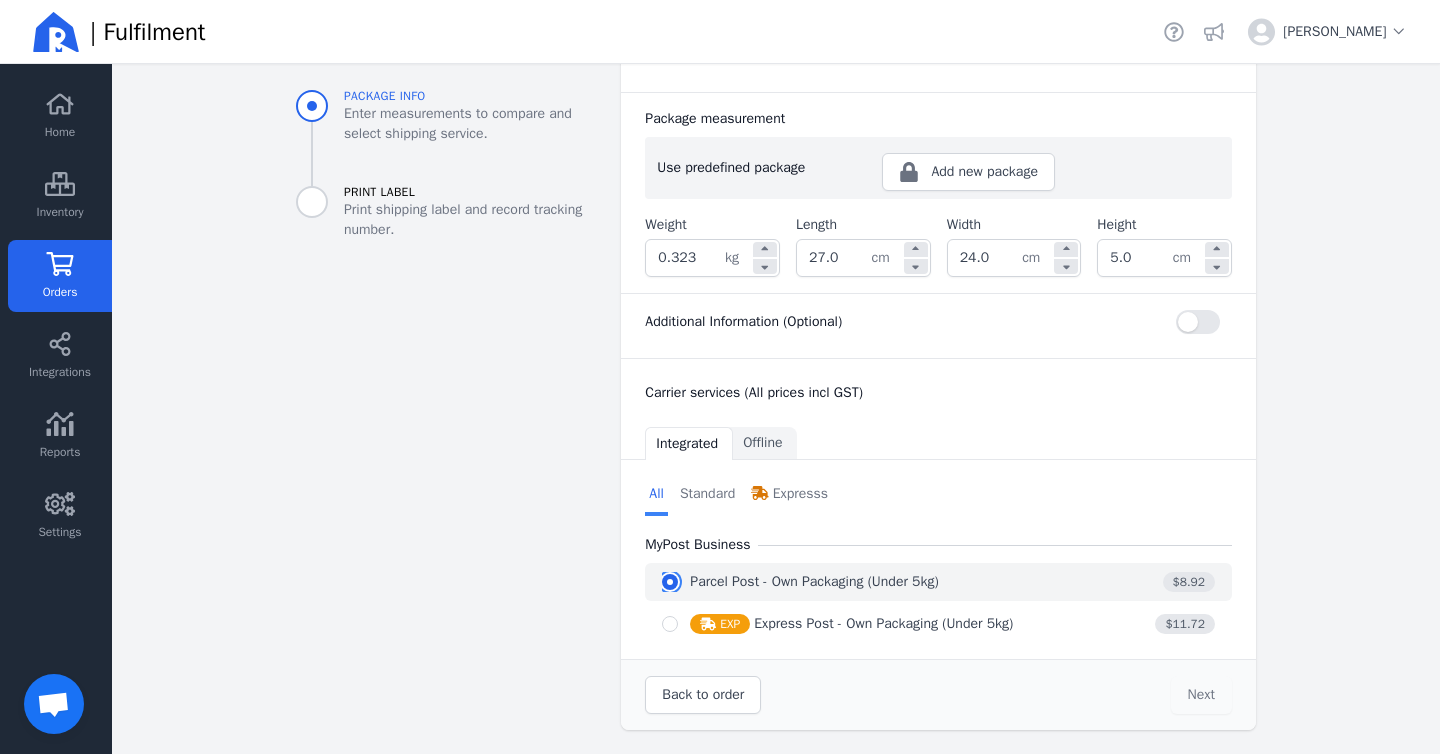 radio on "true" 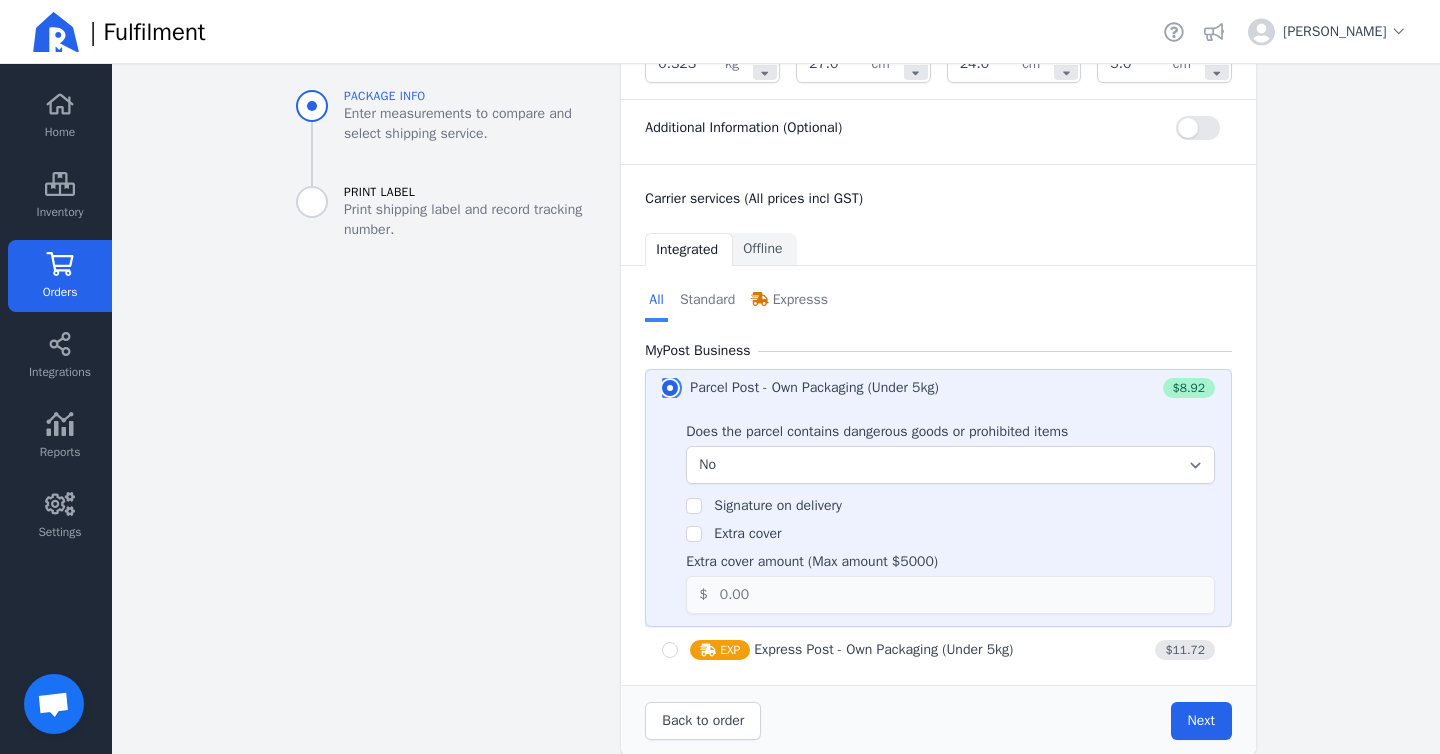 scroll, scrollTop: 658, scrollLeft: 0, axis: vertical 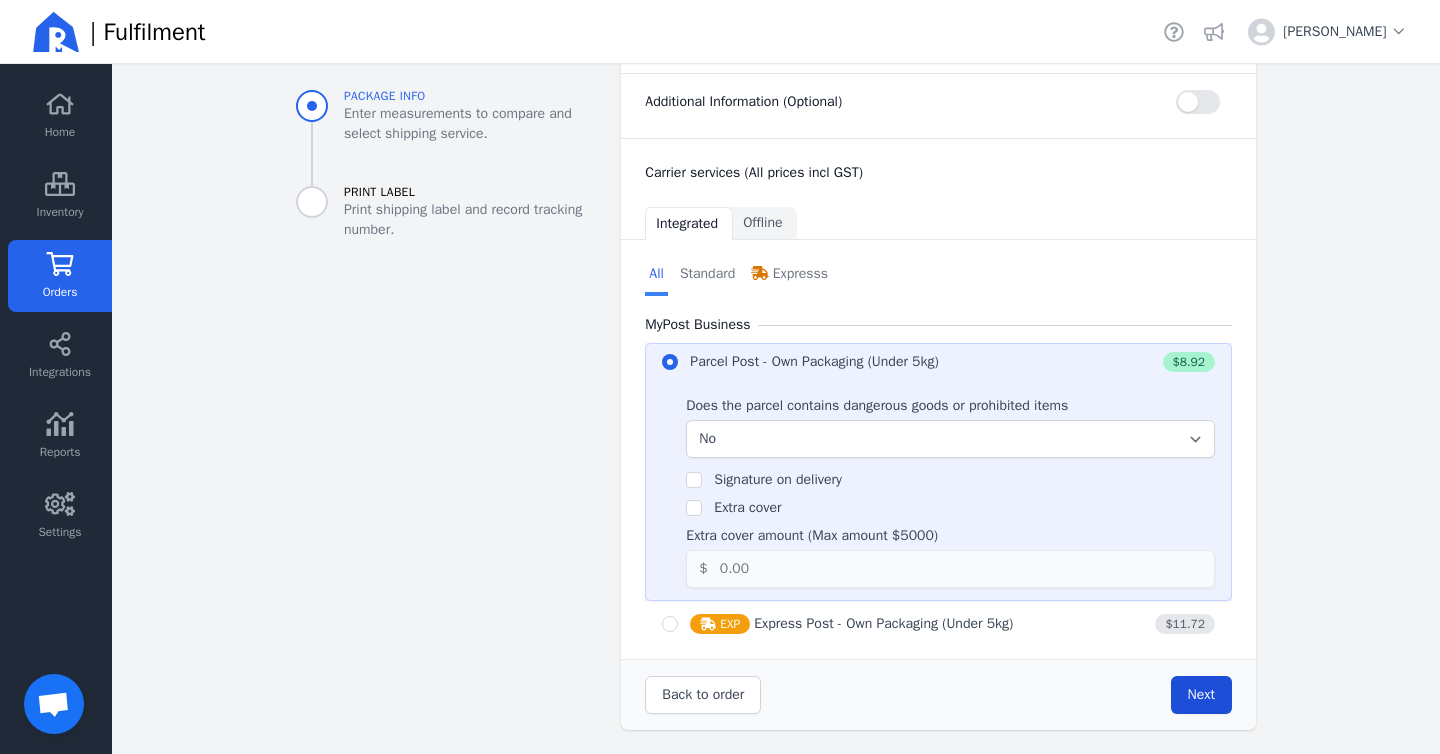 click on "Next" at bounding box center [1201, 694] 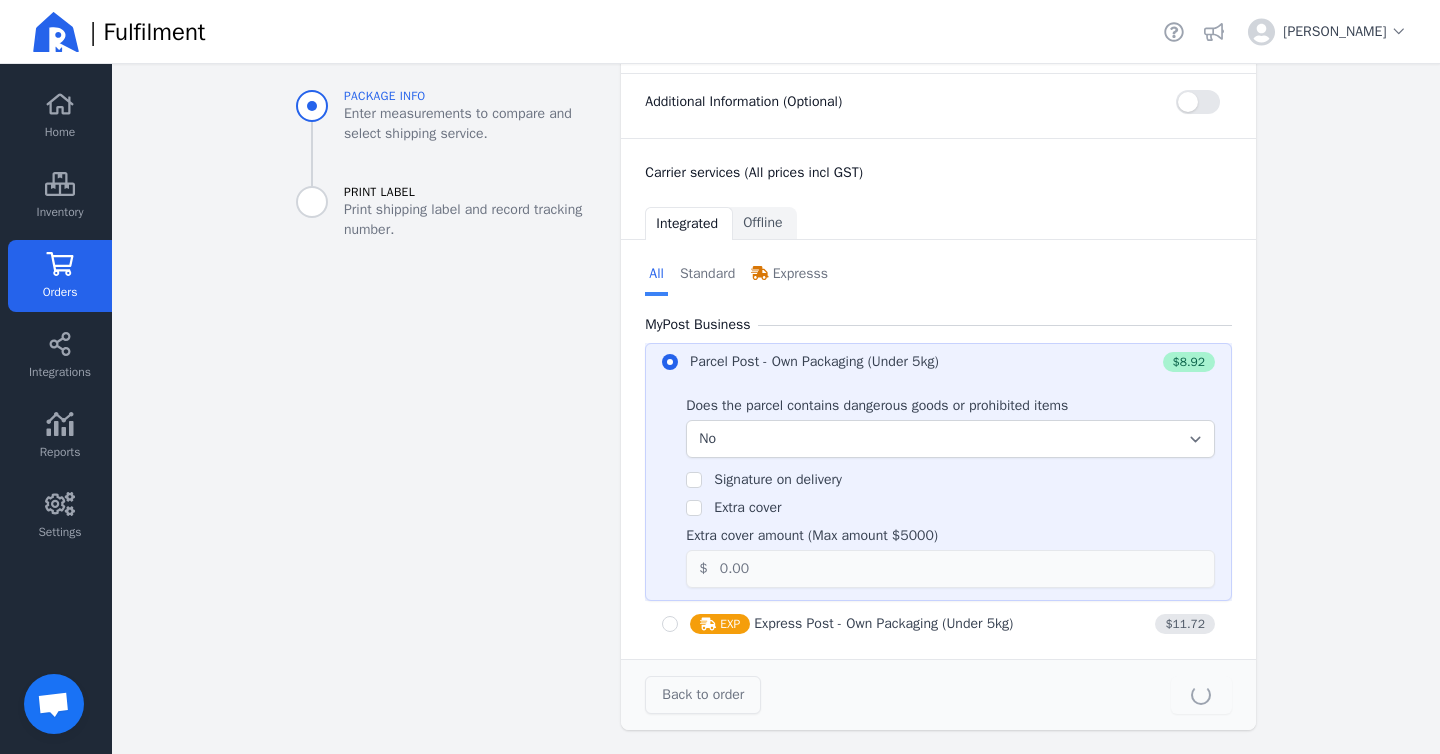 type on "27.0" 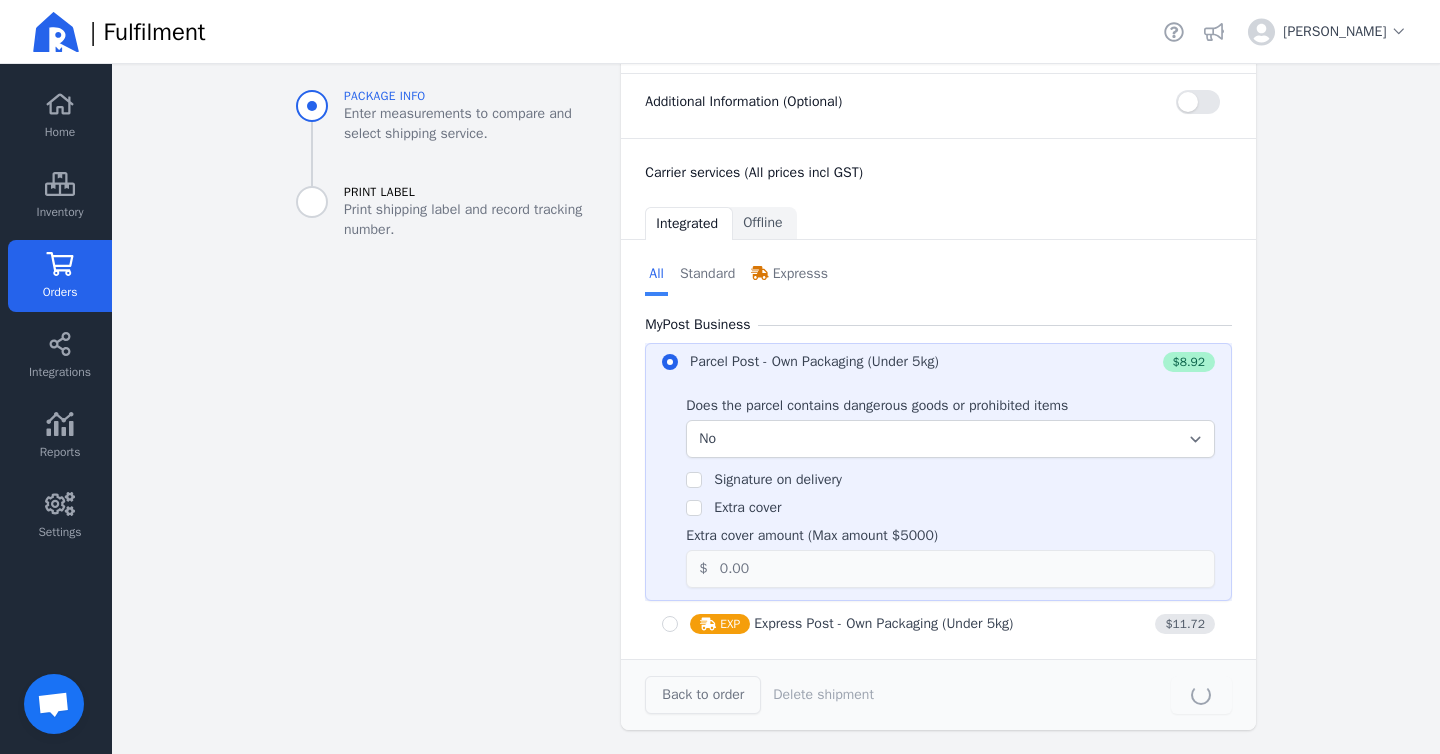 scroll, scrollTop: 0, scrollLeft: 0, axis: both 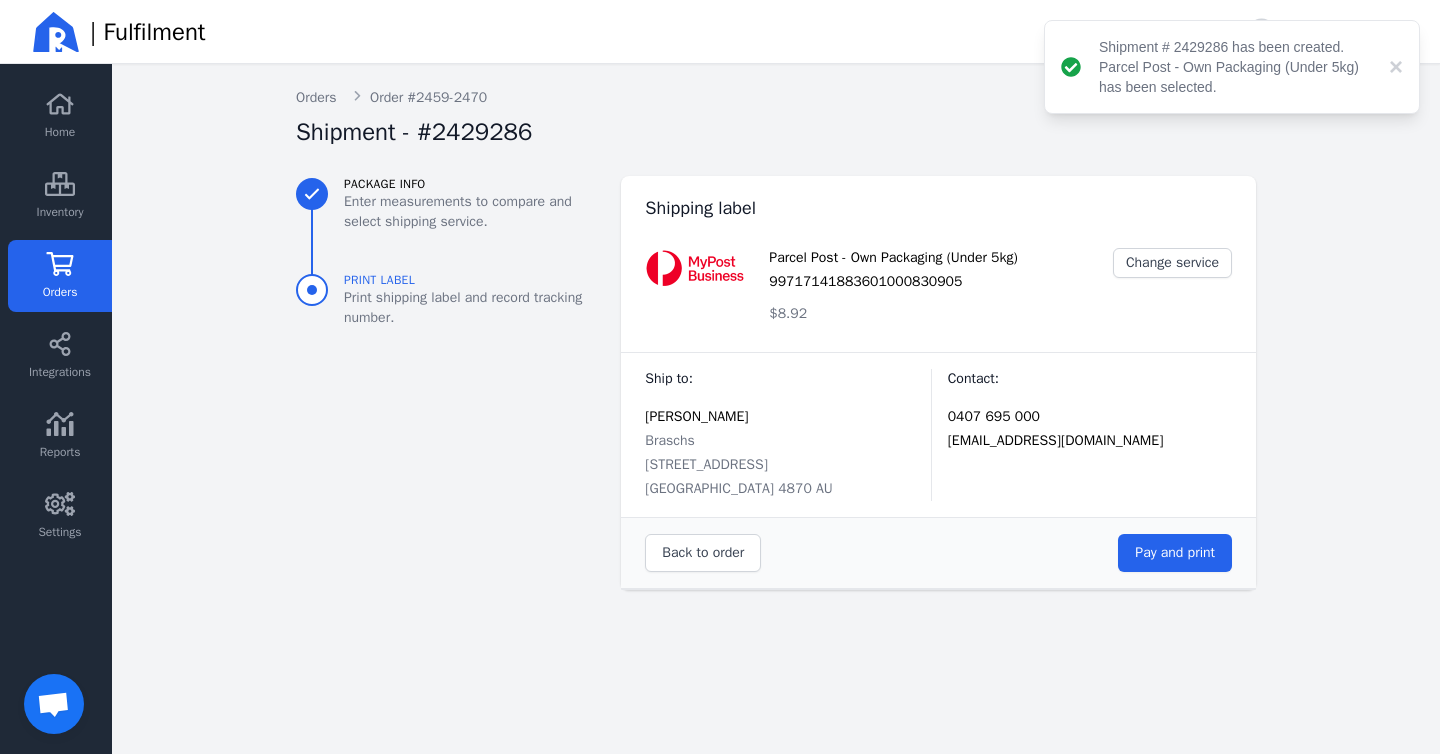 click on "Back to order  Pay and print" 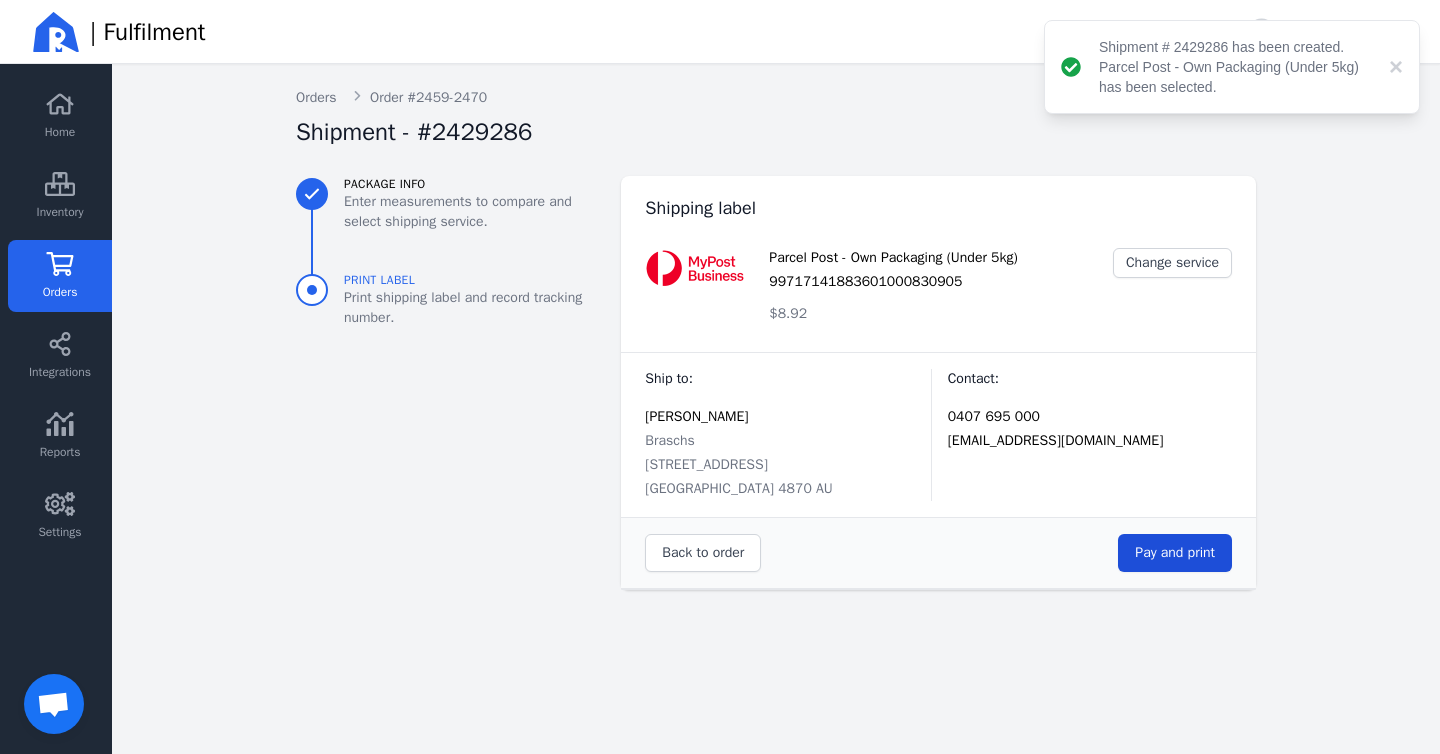 click on "Pay and print" at bounding box center (1175, 552) 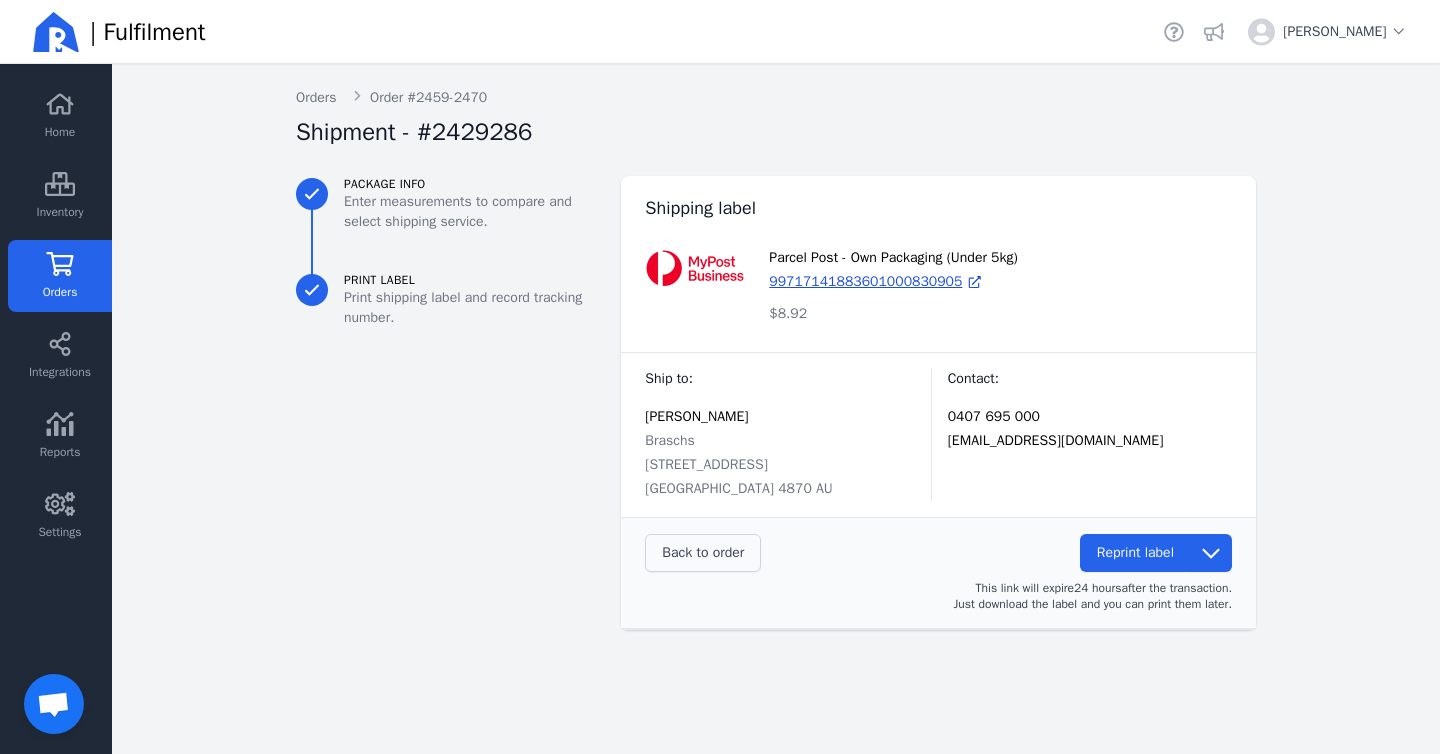 click on "Back to order" at bounding box center [703, 553] 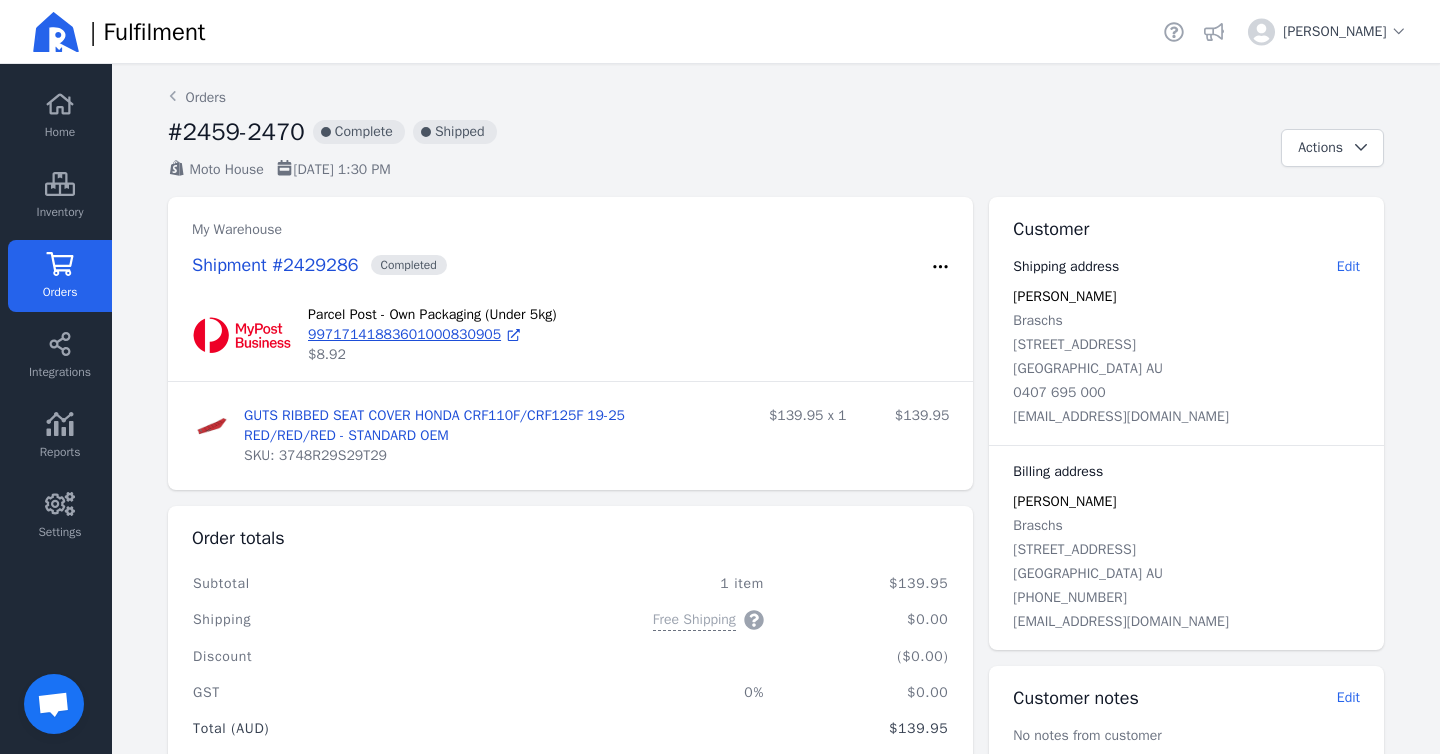 click on "Orders" 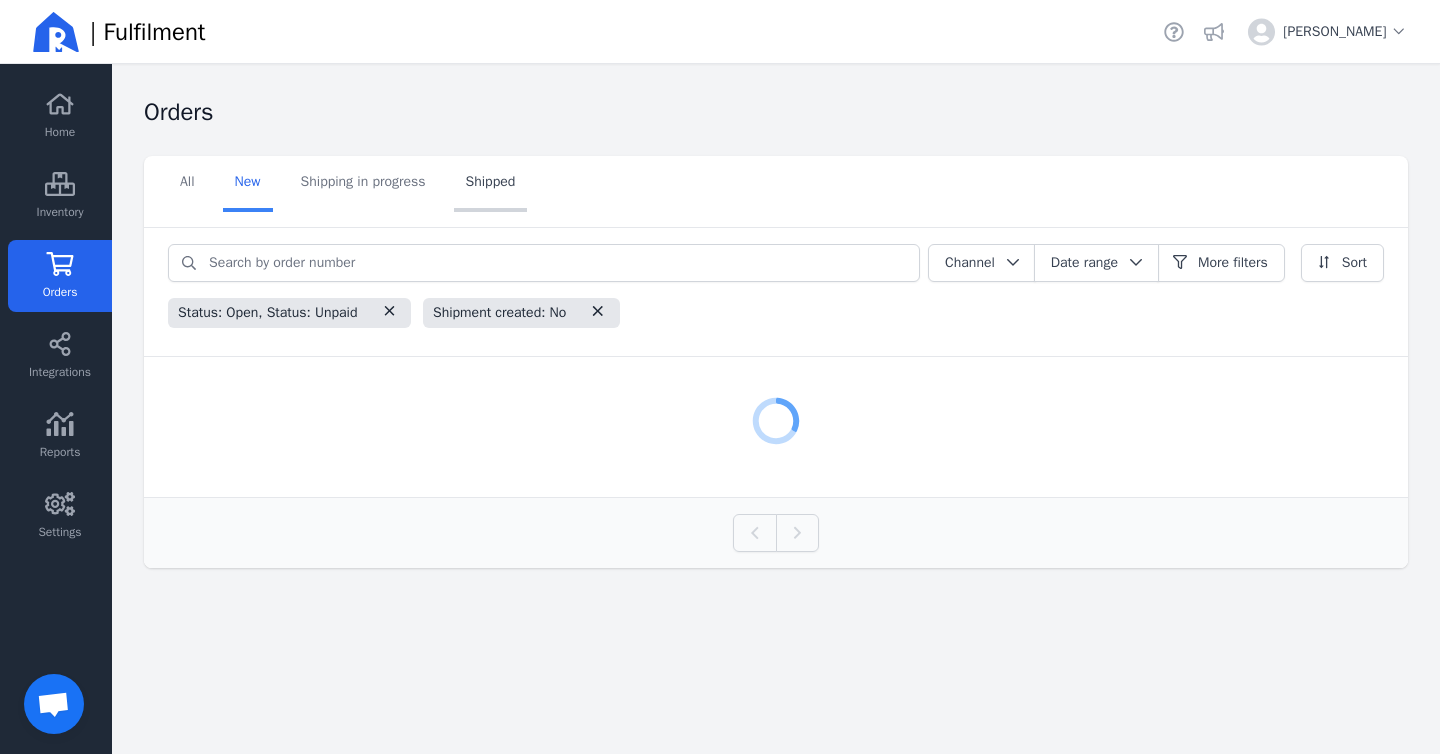 click on "Shipped" 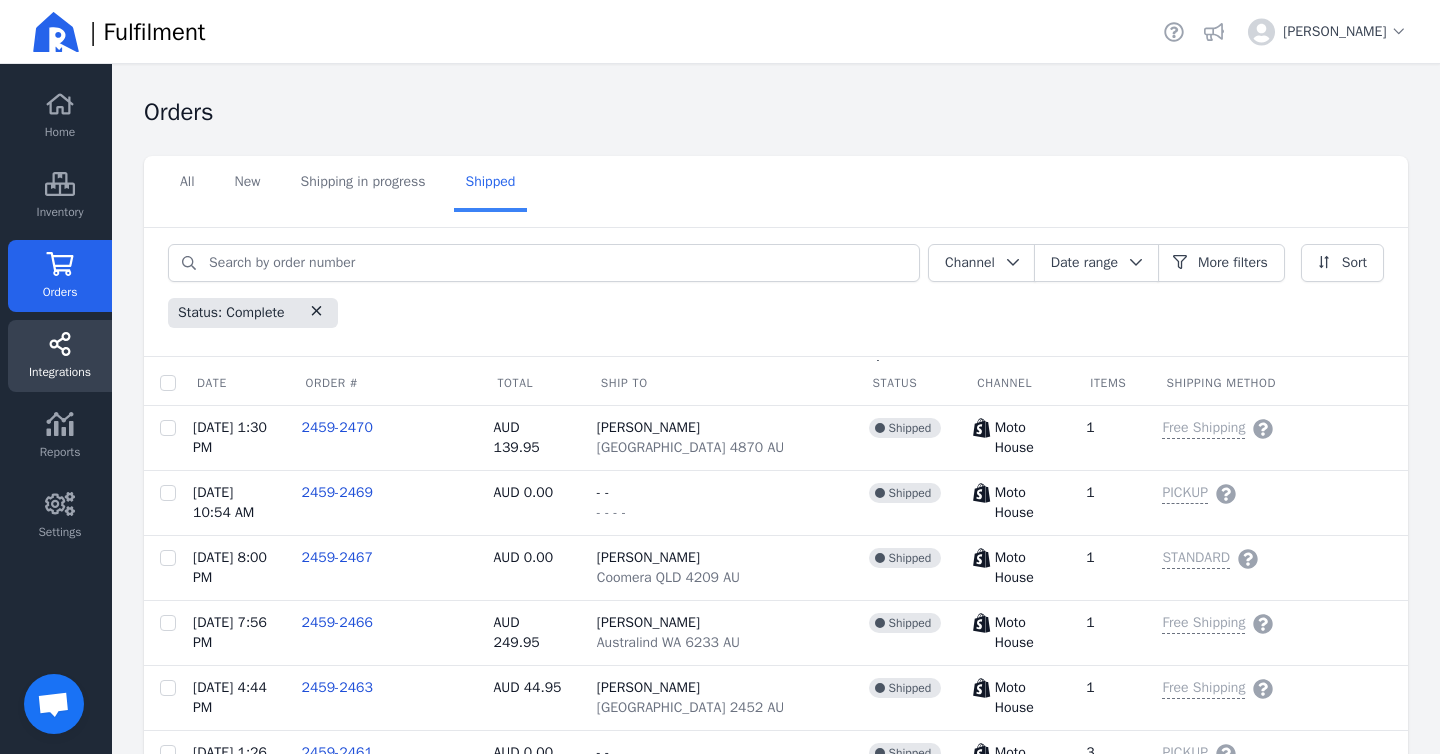 click on "Integrations" at bounding box center [60, 372] 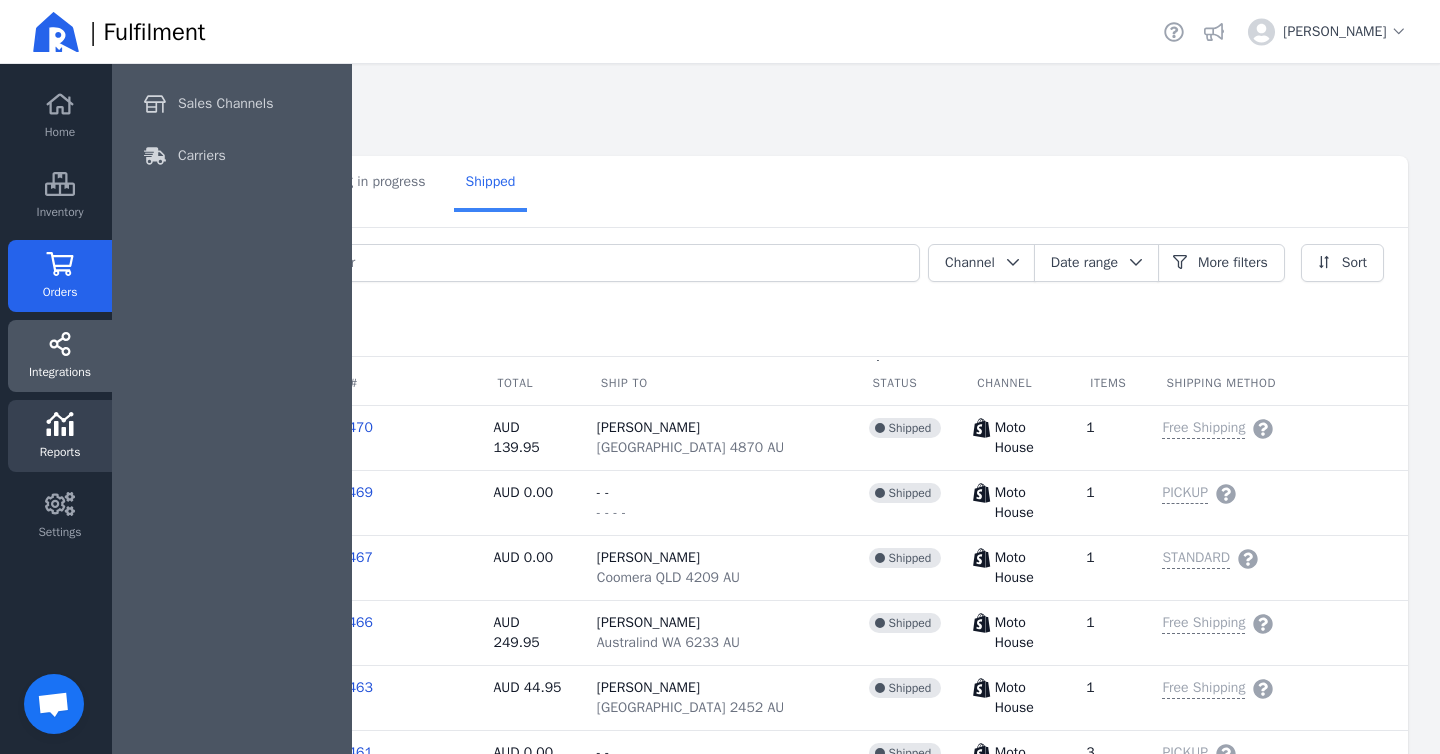 click on "Reports" at bounding box center [60, 452] 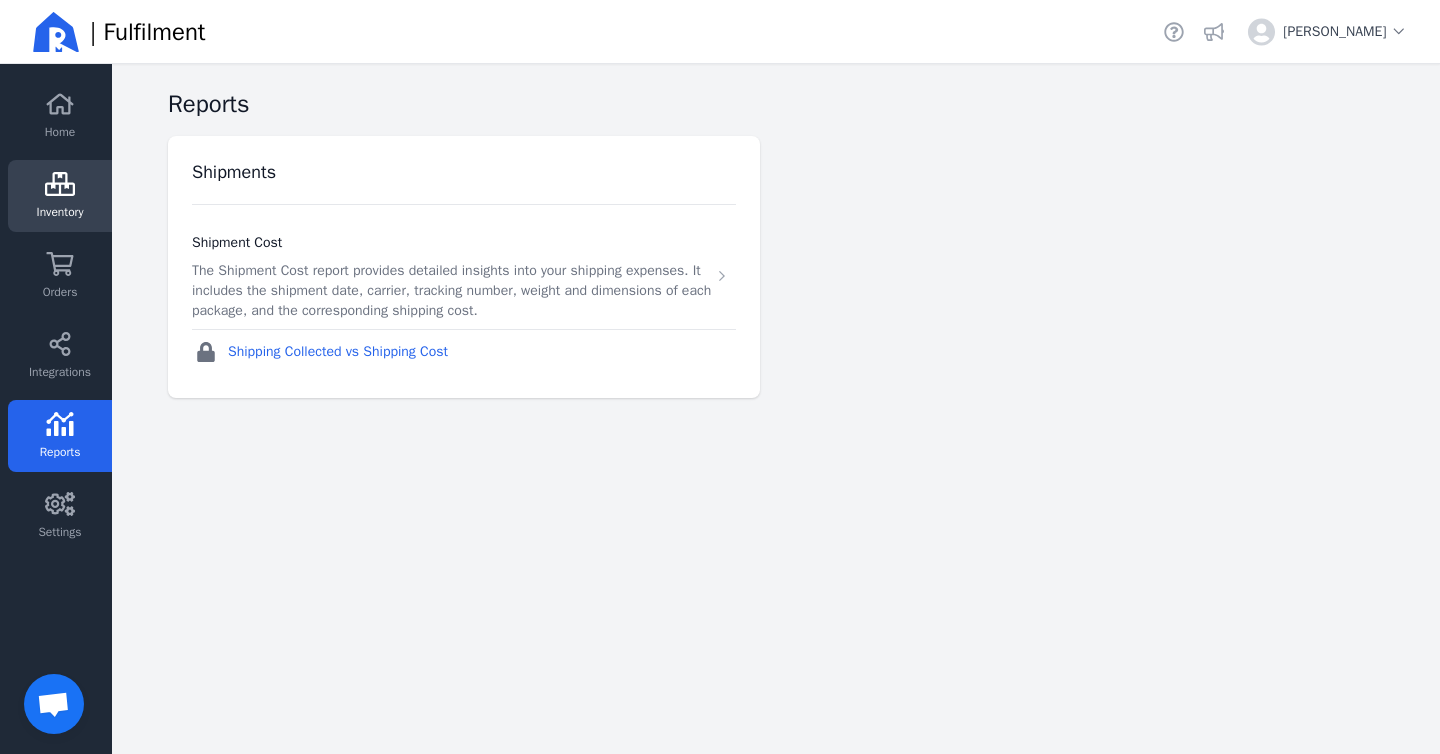 click on "Inventory" 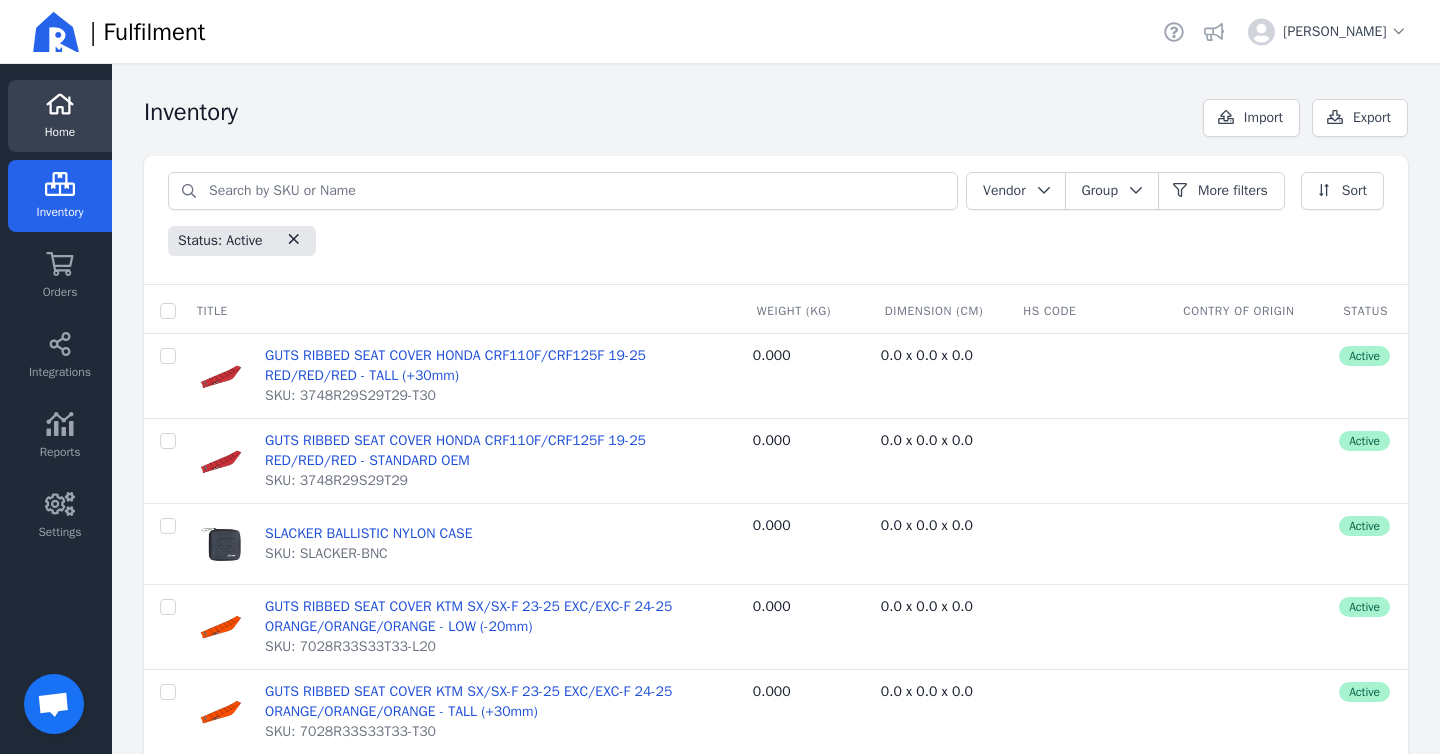 click on "Home" 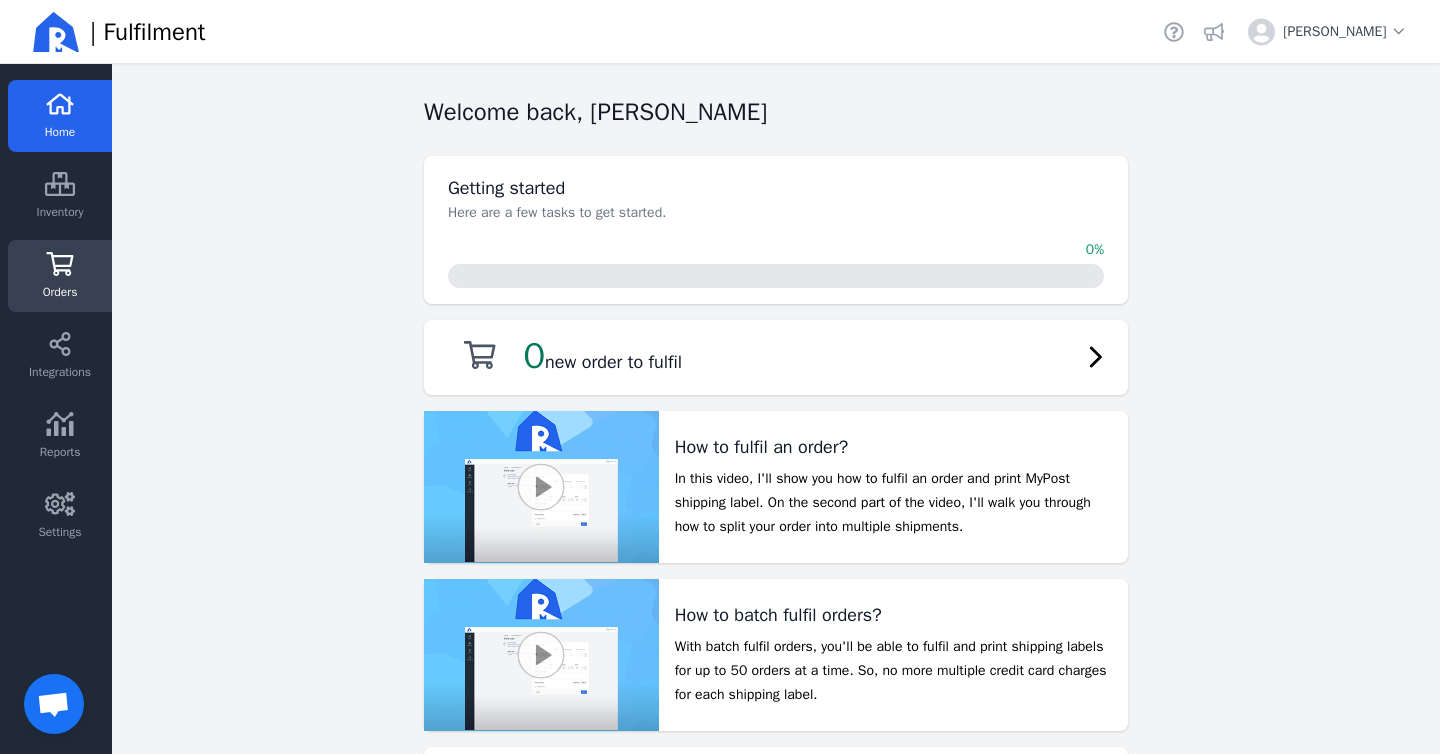 click on "Orders" 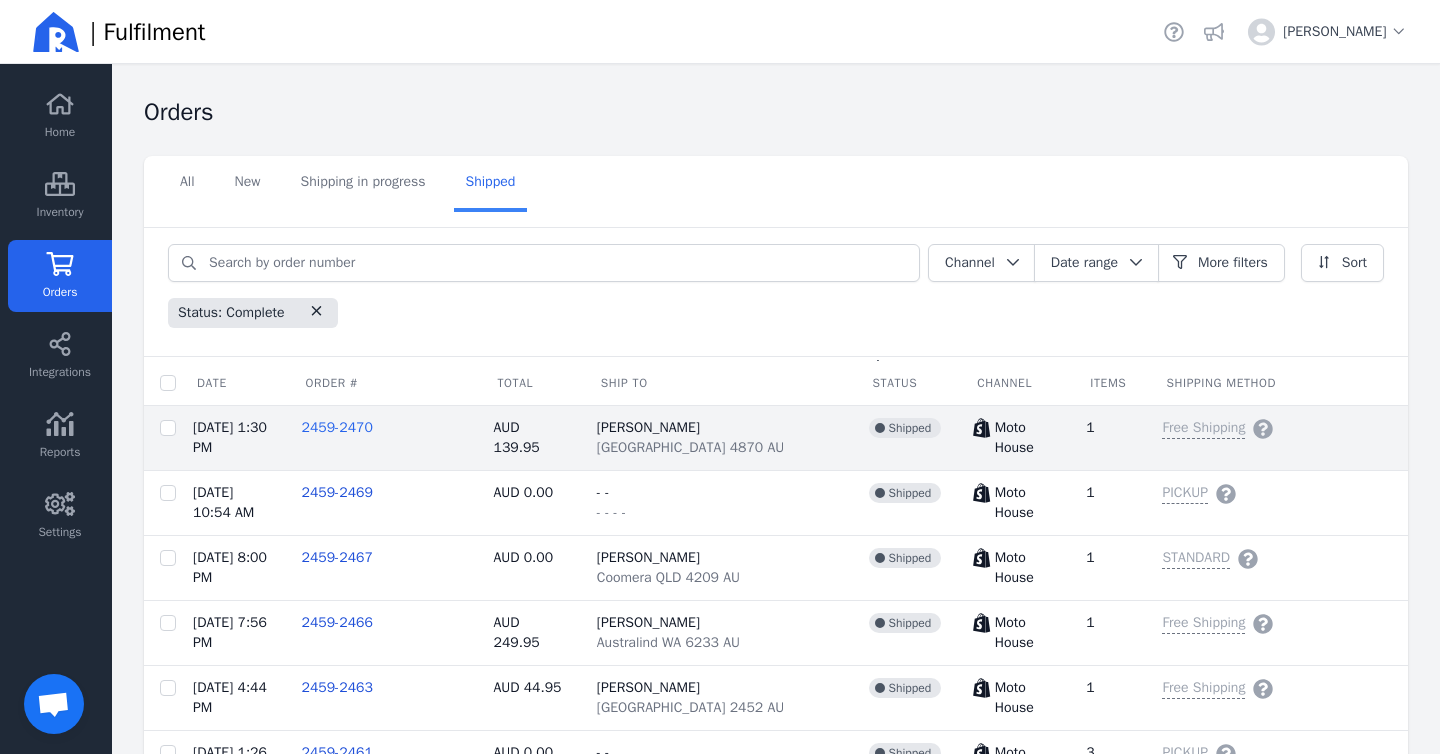click on "2459-2470" 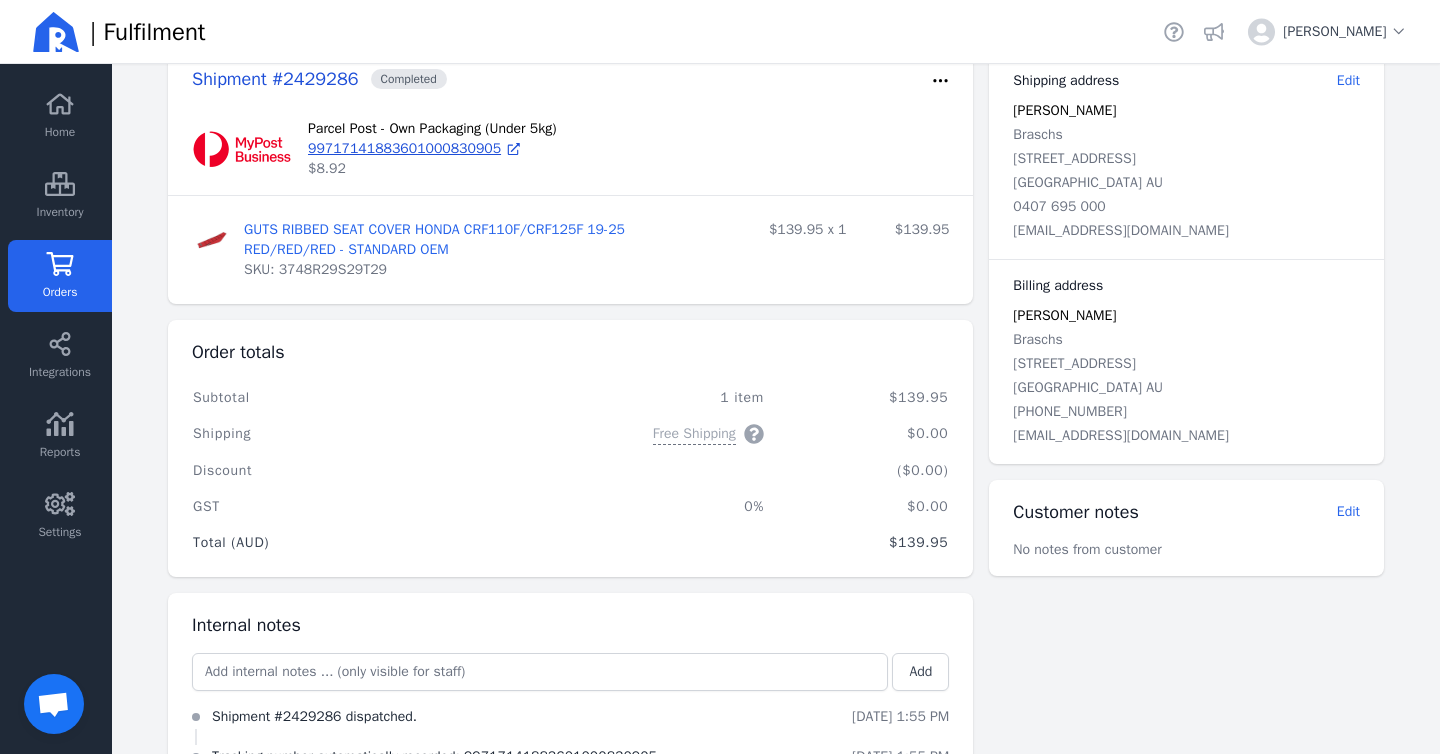 scroll, scrollTop: 0, scrollLeft: 0, axis: both 